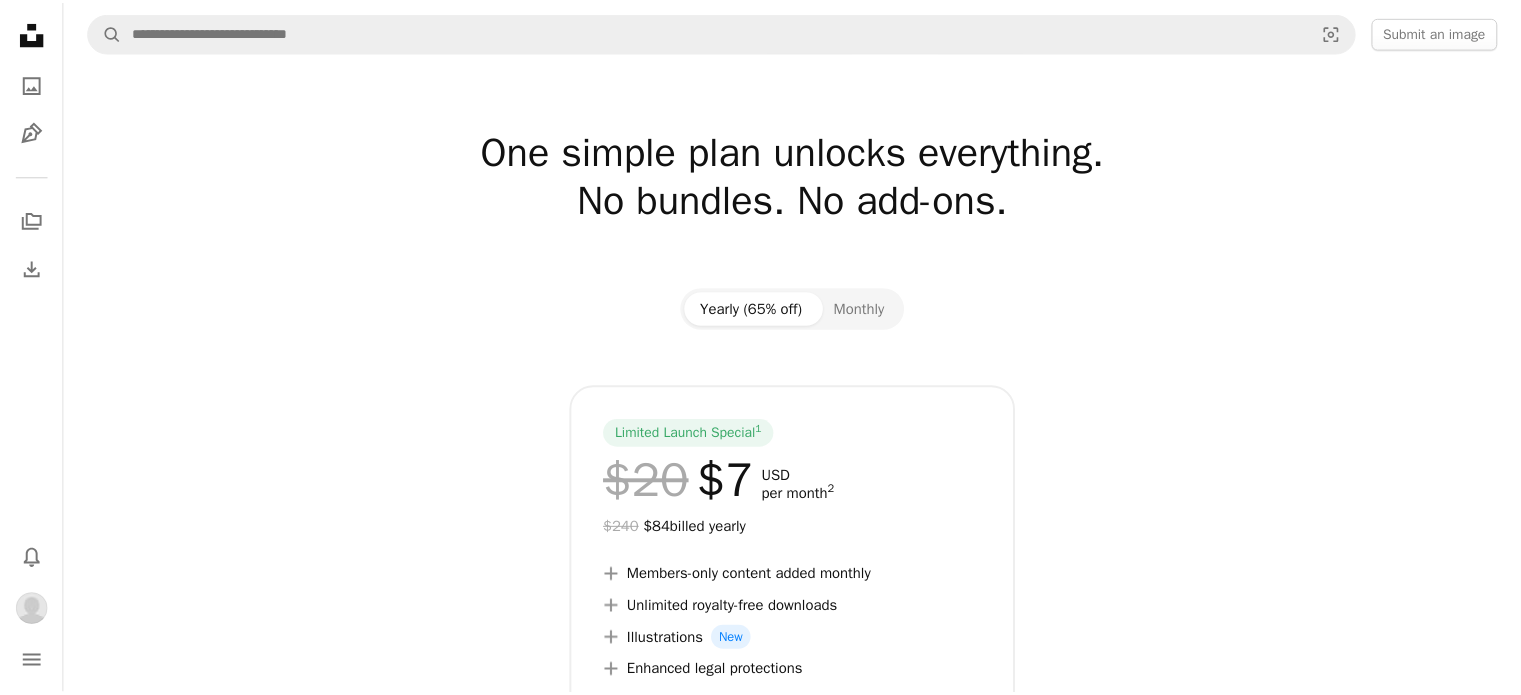 scroll, scrollTop: 0, scrollLeft: 0, axis: both 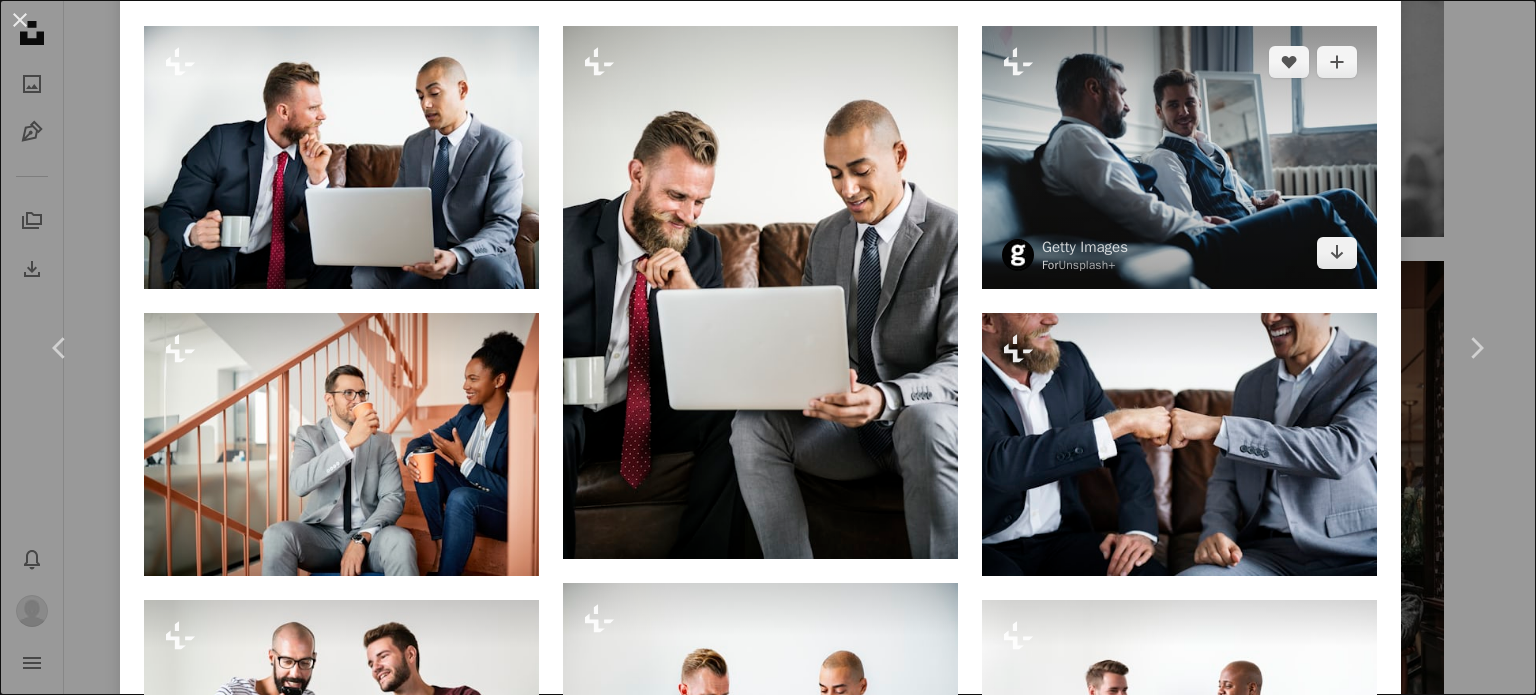 click at bounding box center [1179, 157] 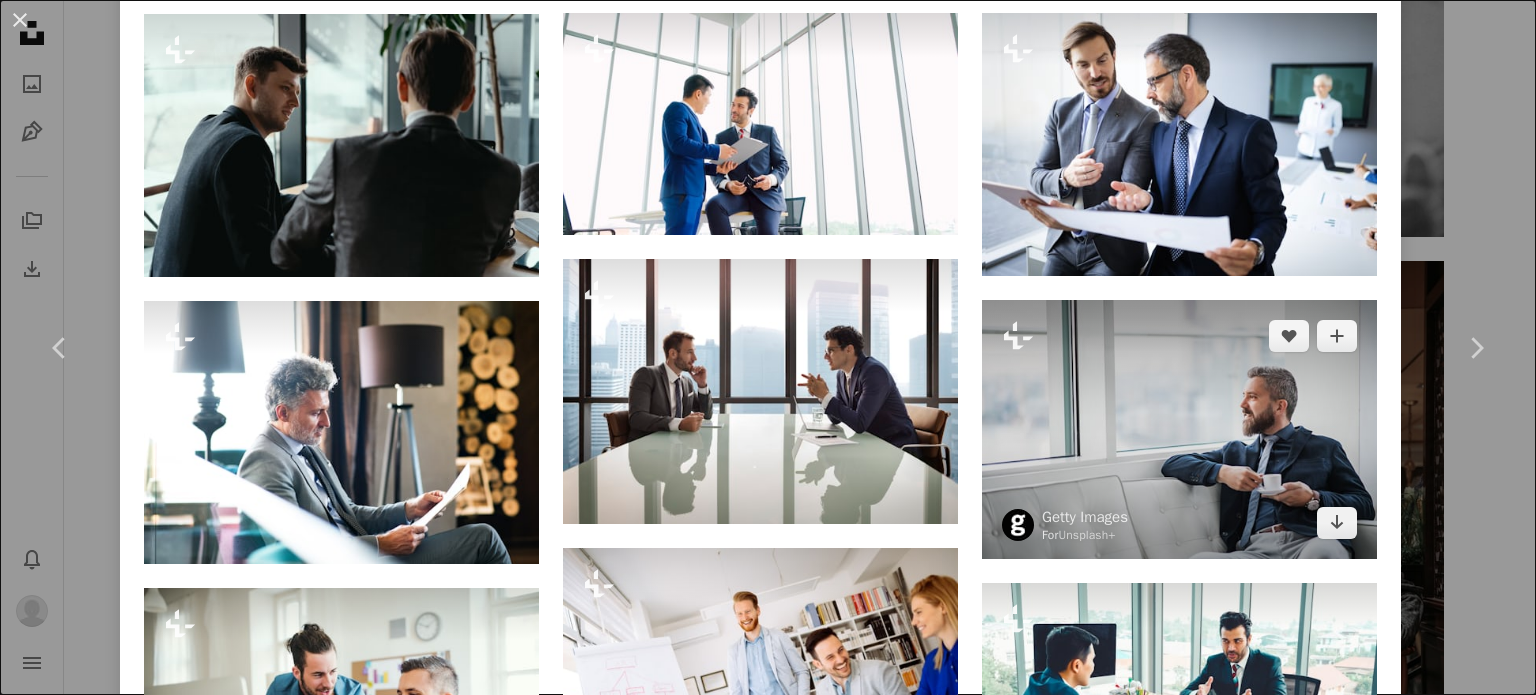 scroll, scrollTop: 1100, scrollLeft: 0, axis: vertical 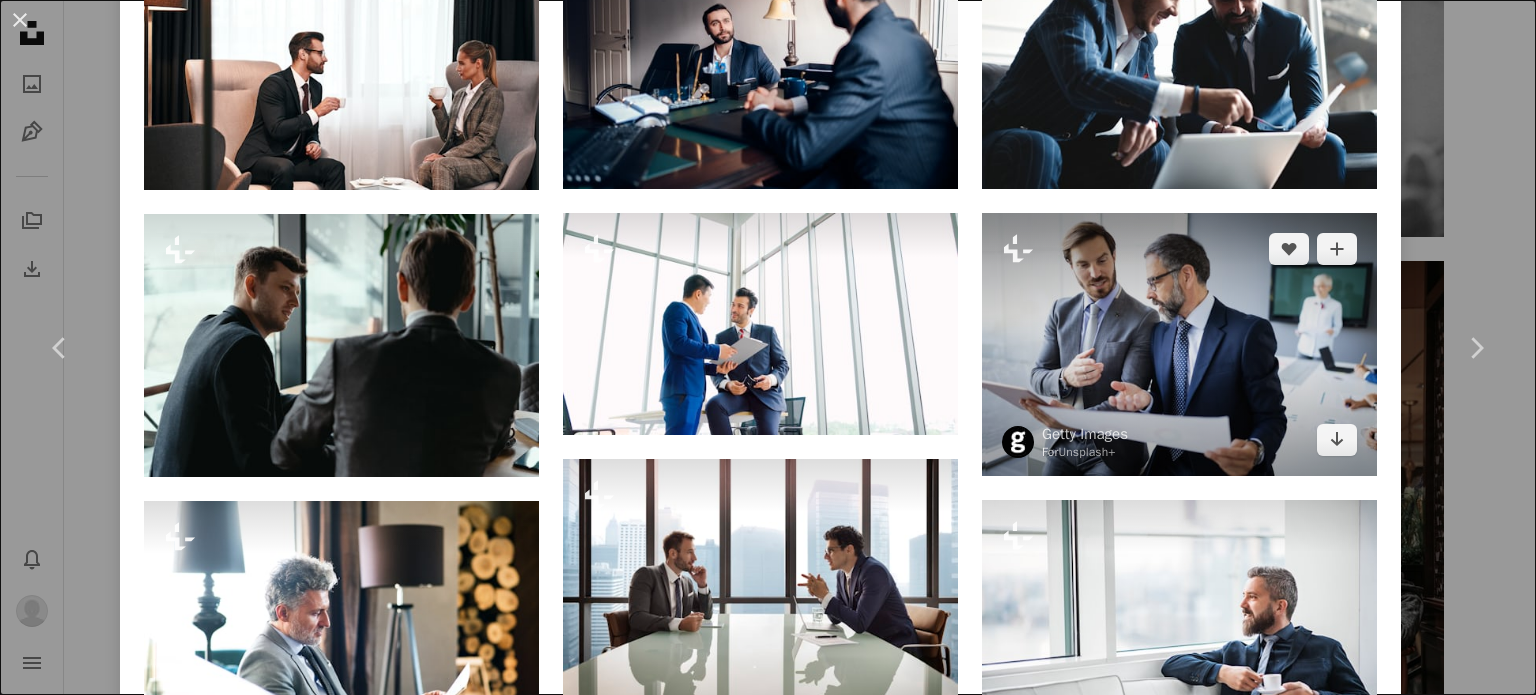 click at bounding box center [1179, 344] 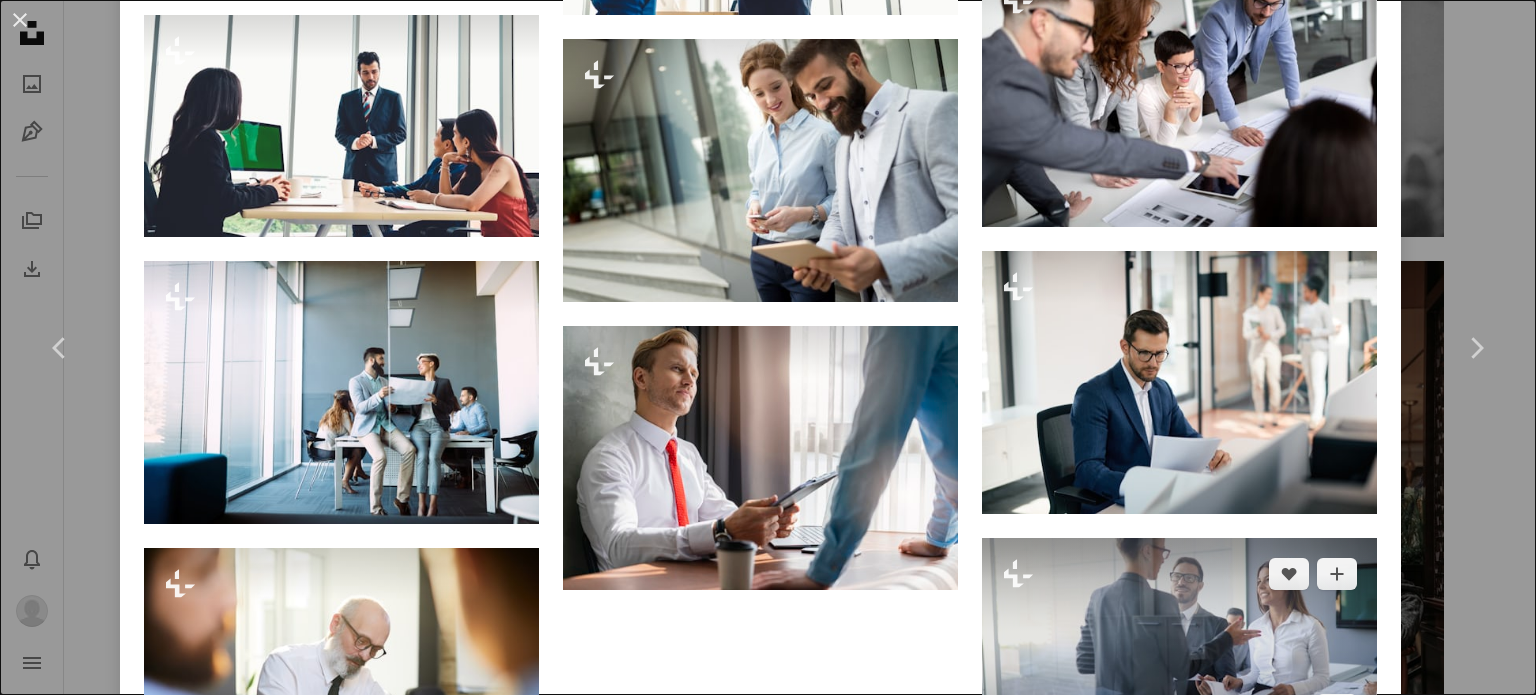 scroll, scrollTop: 14929, scrollLeft: 0, axis: vertical 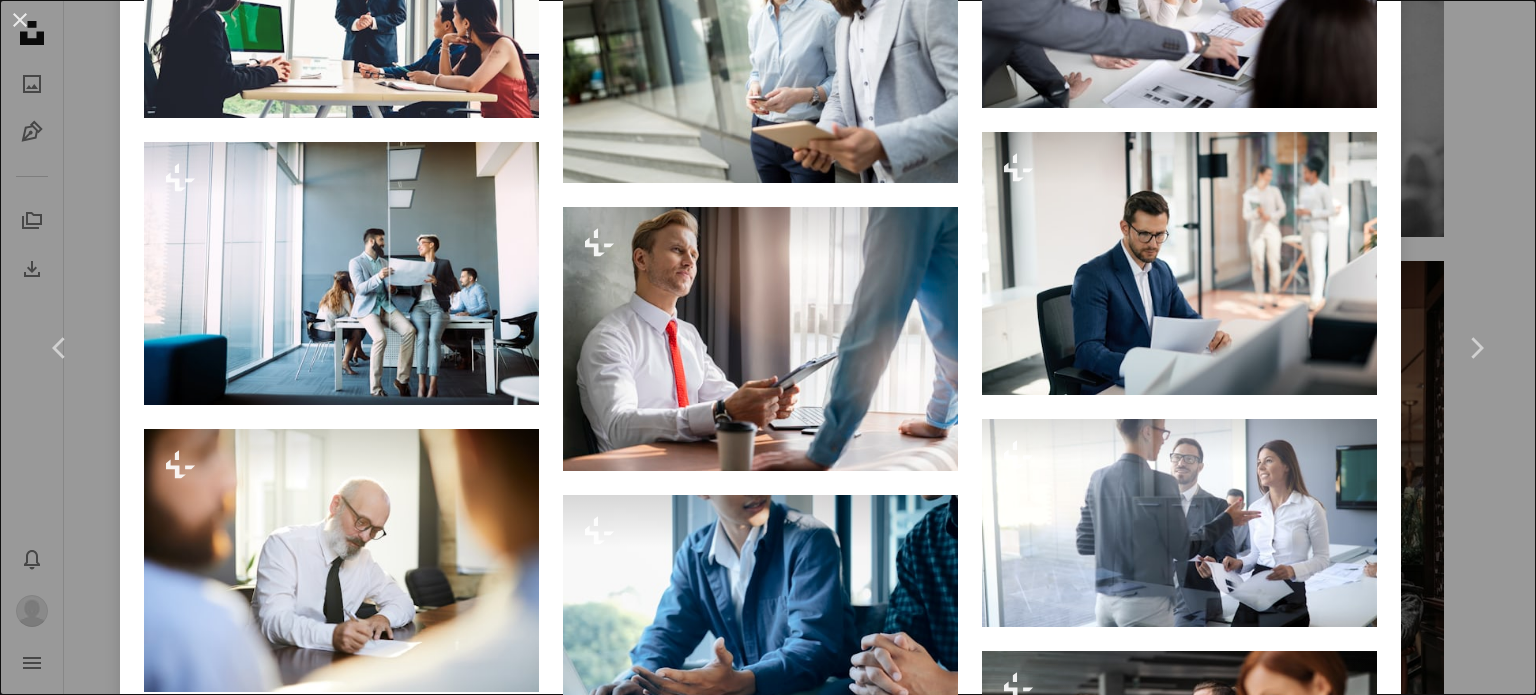 drag, startPoint x: 1524, startPoint y: 599, endPoint x: 1527, endPoint y: 613, distance: 14.3178215 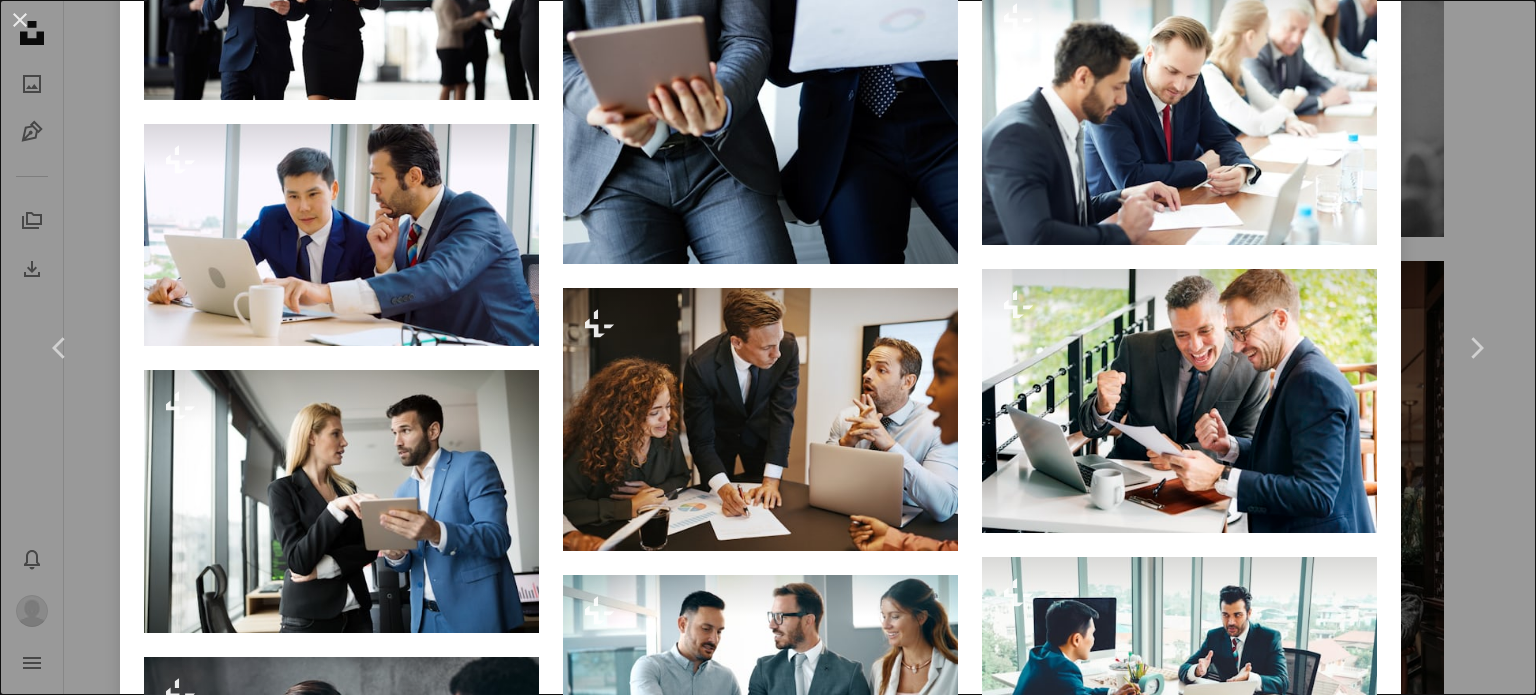 scroll, scrollTop: 4579, scrollLeft: 0, axis: vertical 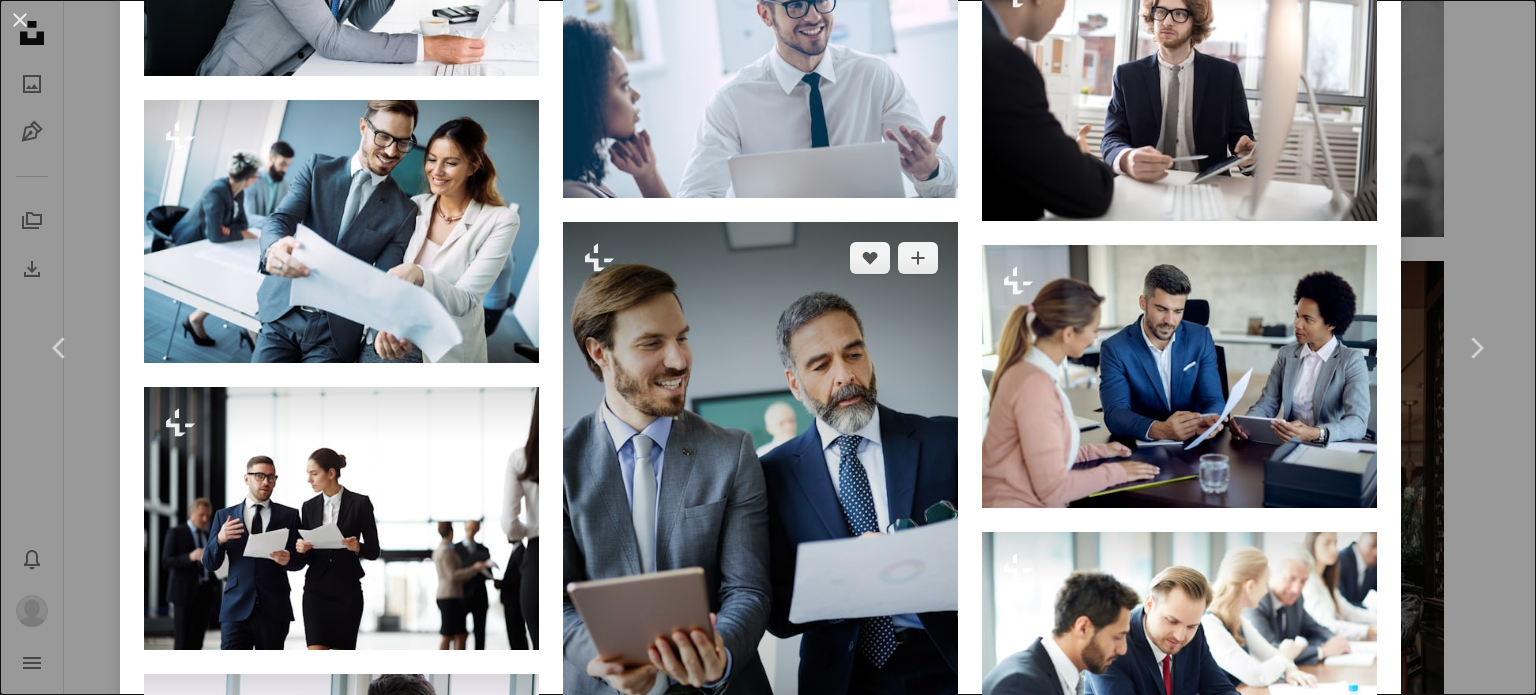 click at bounding box center (760, 518) 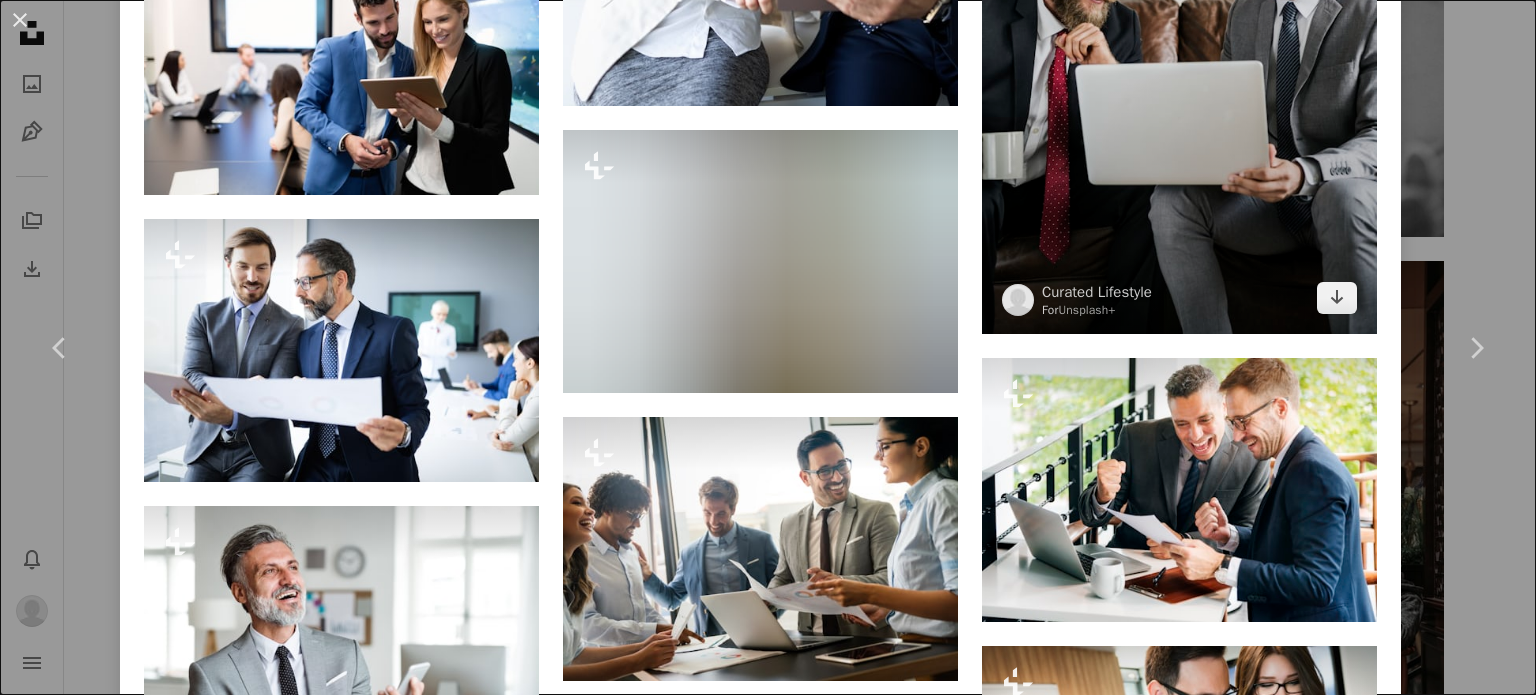 scroll, scrollTop: 1900, scrollLeft: 0, axis: vertical 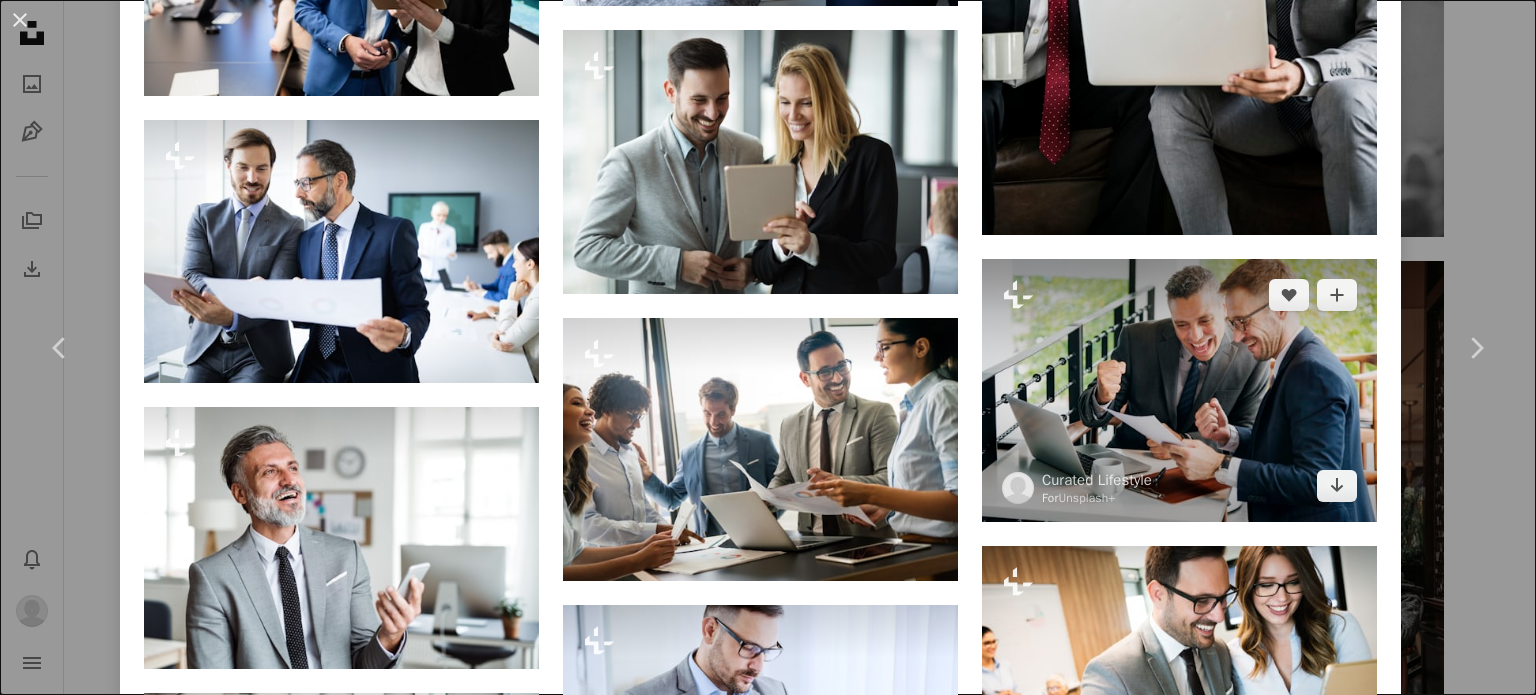click at bounding box center [1179, 391] 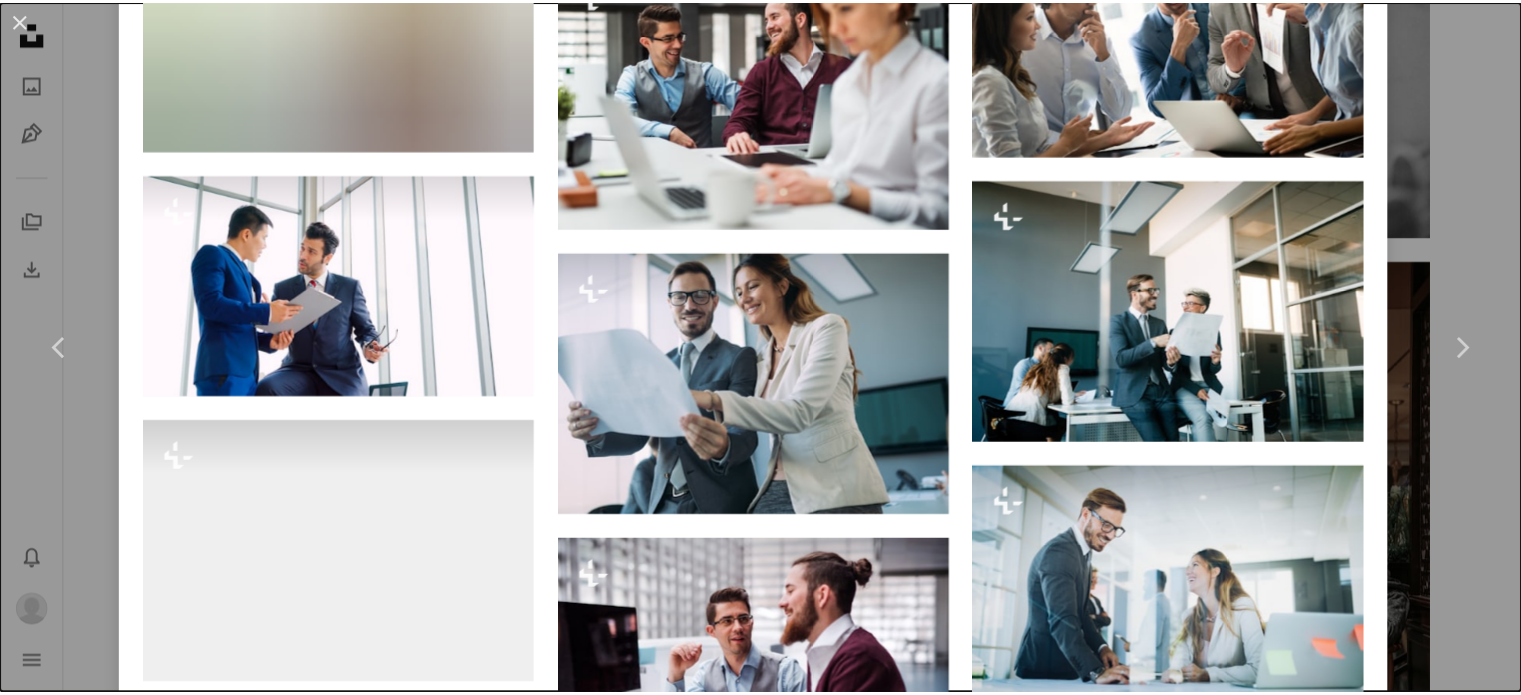 scroll, scrollTop: 3600, scrollLeft: 0, axis: vertical 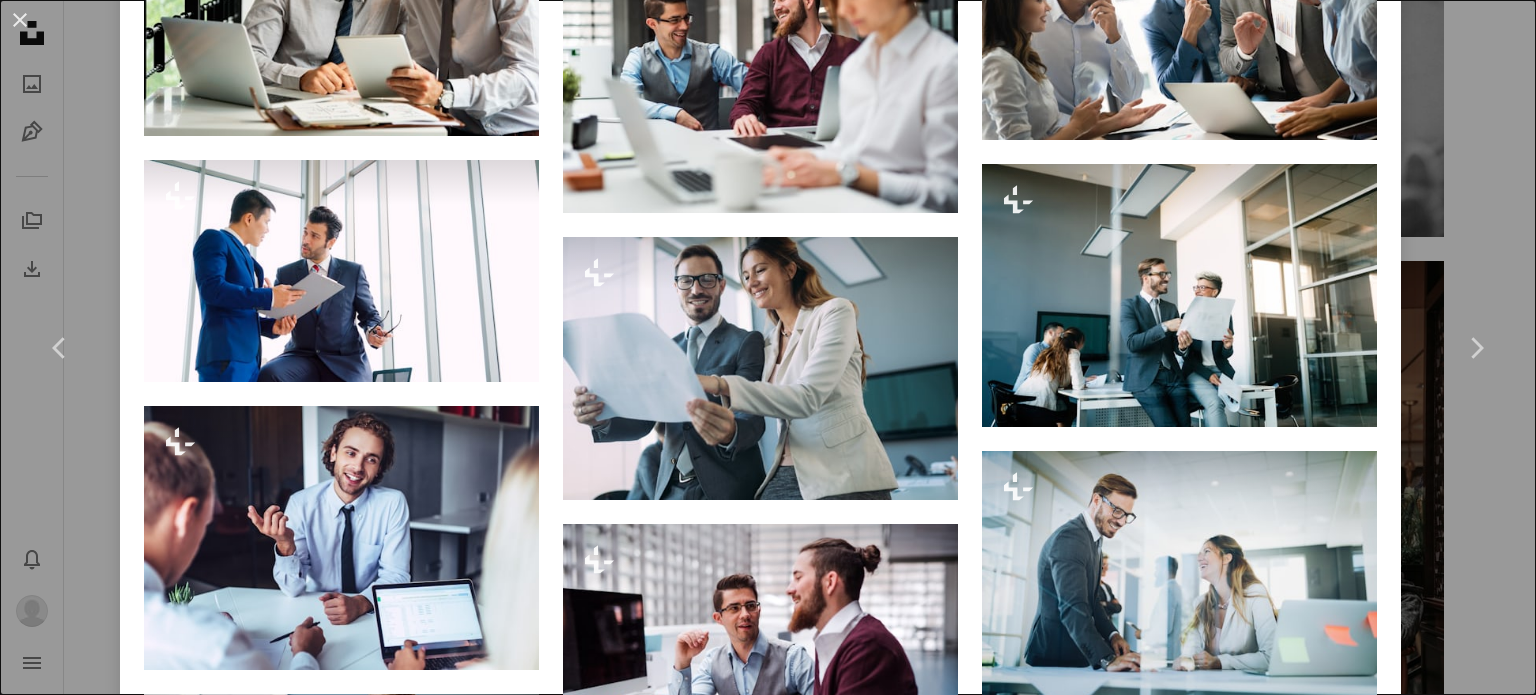 click on "An X shape Chevron left Chevron right Curated Lifestyle For Unsplash+ A heart A plus sign Download Chevron down Zoom in A forward-right arrow Share More Actions Calendar outlined Published on September 19, [YEAR] Camera NIKON CORPORATION, NIKON D810 Safety Licensed under the Unsplash+ License technology laptop adult photography men businessman outdoors smiling horizontal winning fist white people holding occupation cheerful lifestyles wireless technology making money business finance and industry gesturing Related images Plus sign for Unsplash+ A heart A plus sign Getty Images For Unsplash+ Arrow pointing down Plus sign for Unsplash+ A heart A plus sign Curated Lifestyle For Unsplash+ Arrow pointing down Plus sign for Unsplash+ A heart A plus sign Getty Images For Unsplash+ Arrow pointing down Plus sign for Unsplash+ A heart A plus sign Getty Images For Unsplash+ Arrow pointing down Plus sign for Unsplash+ A heart" at bounding box center [768, 347] 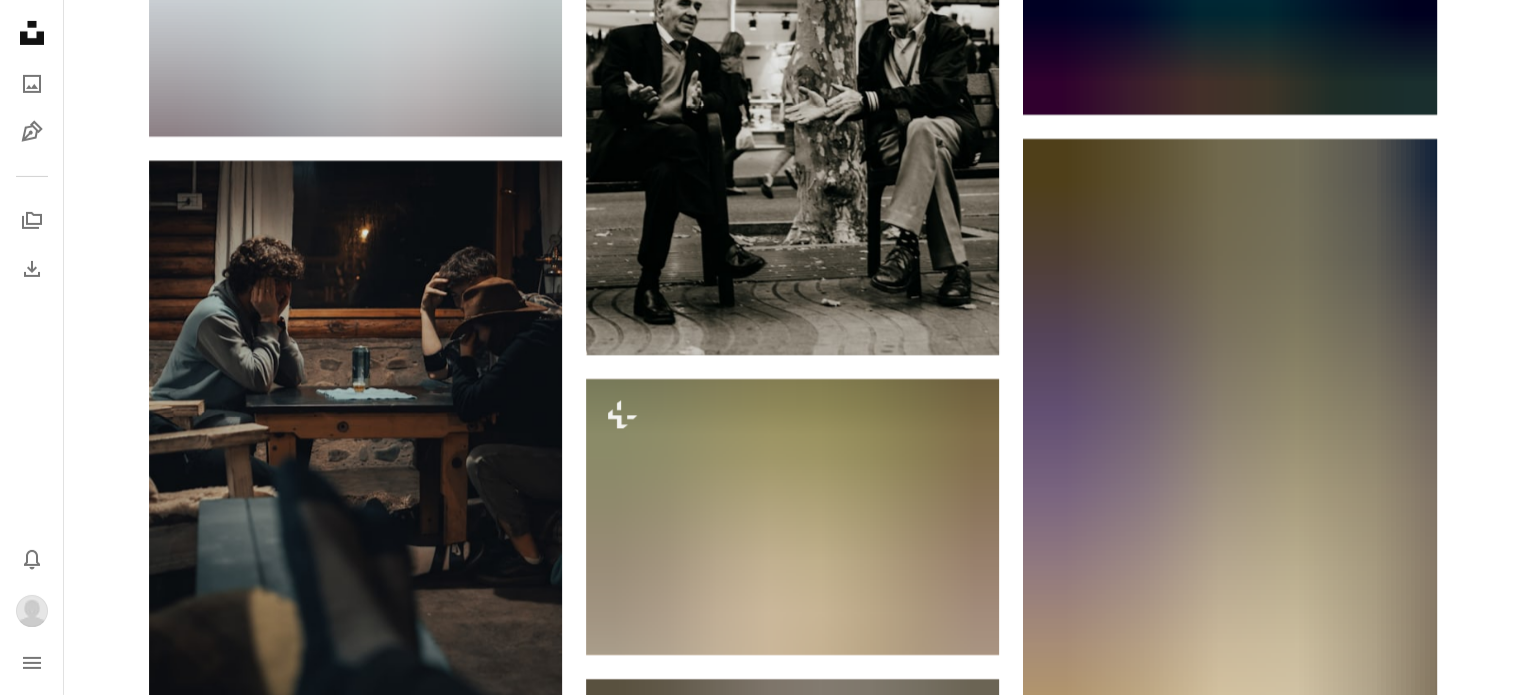 scroll, scrollTop: 7300, scrollLeft: 0, axis: vertical 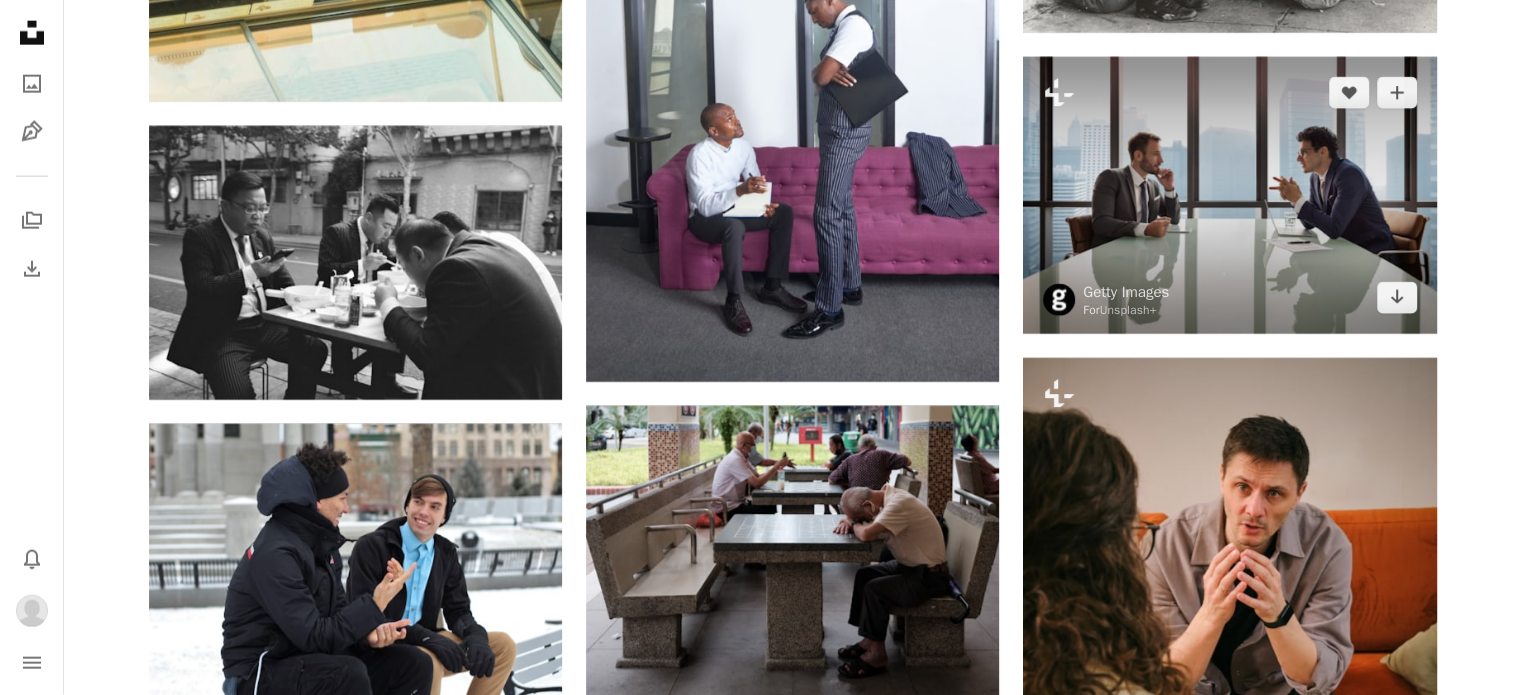 click at bounding box center [1229, 195] 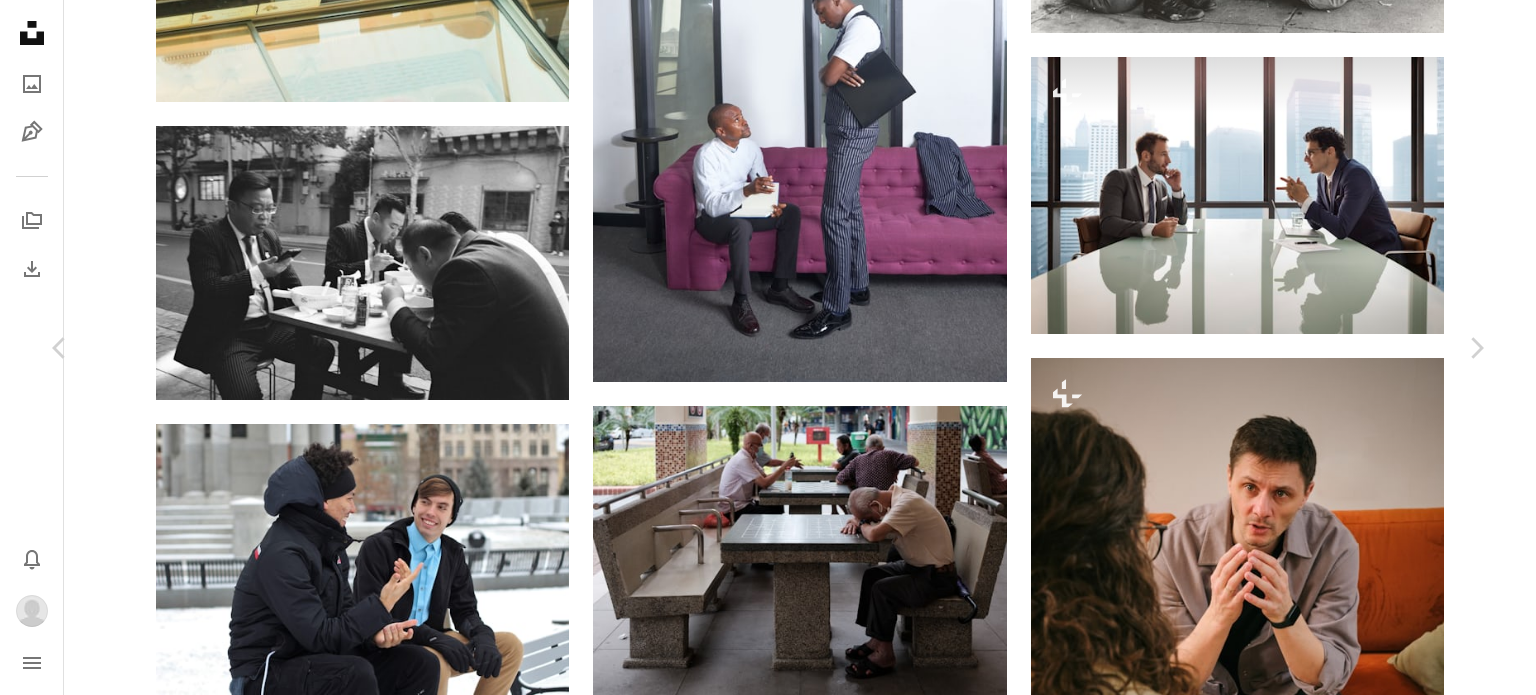 scroll, scrollTop: 1000, scrollLeft: 0, axis: vertical 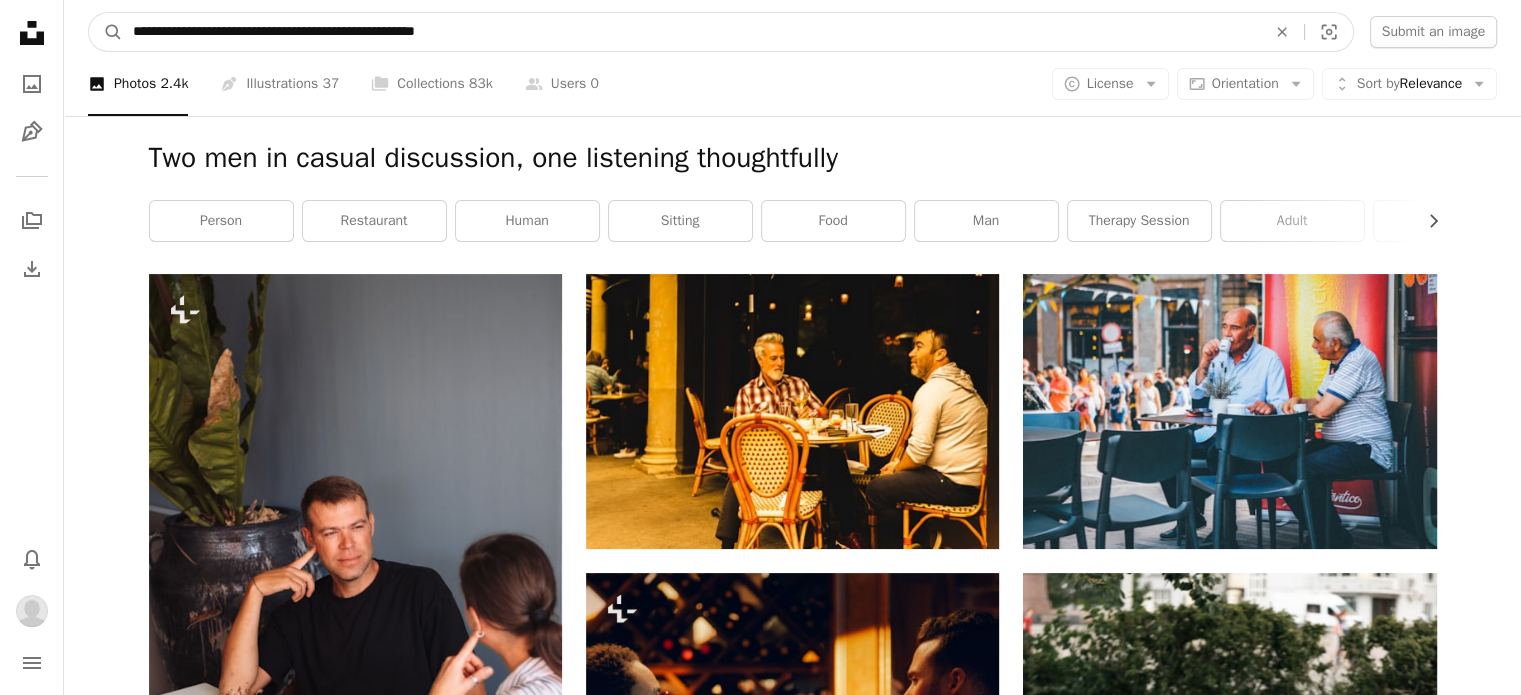 click on "**********" at bounding box center [691, 32] 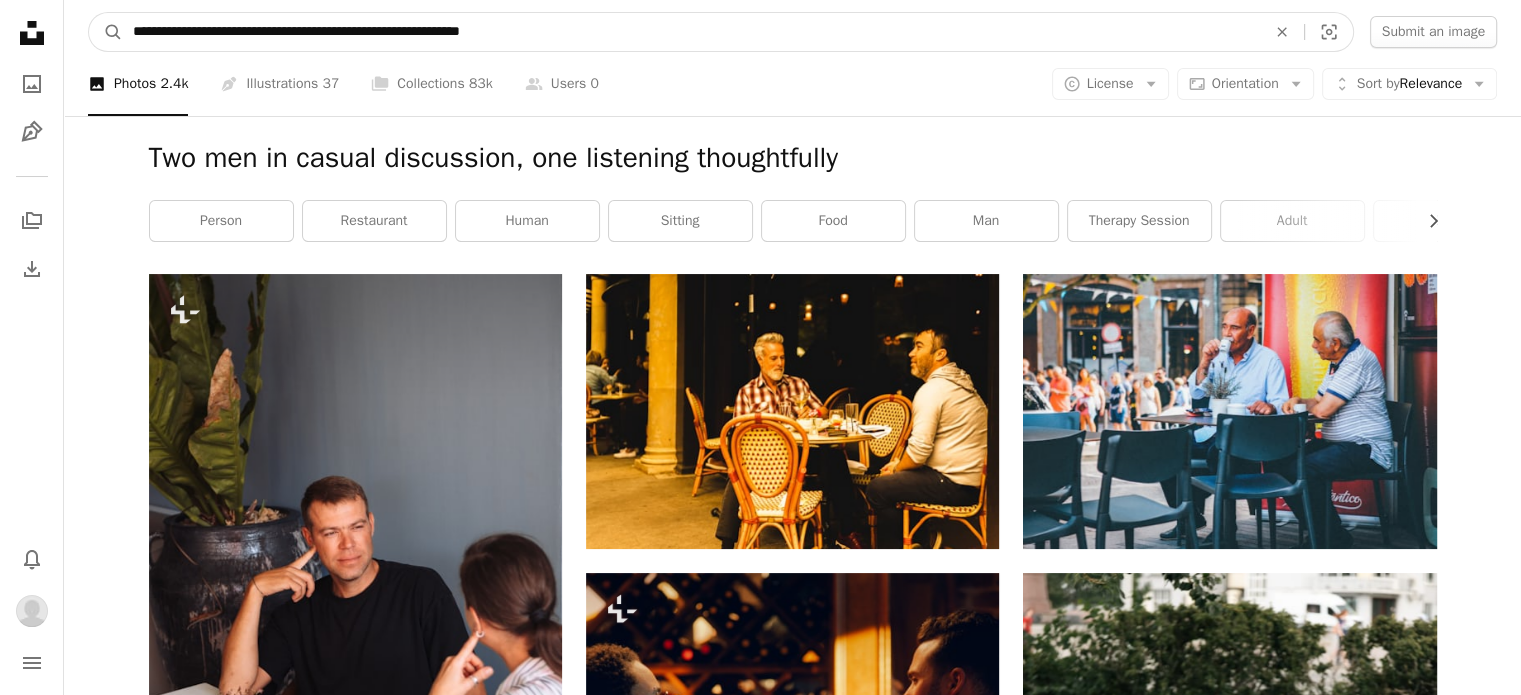 click on "**********" at bounding box center (691, 32) 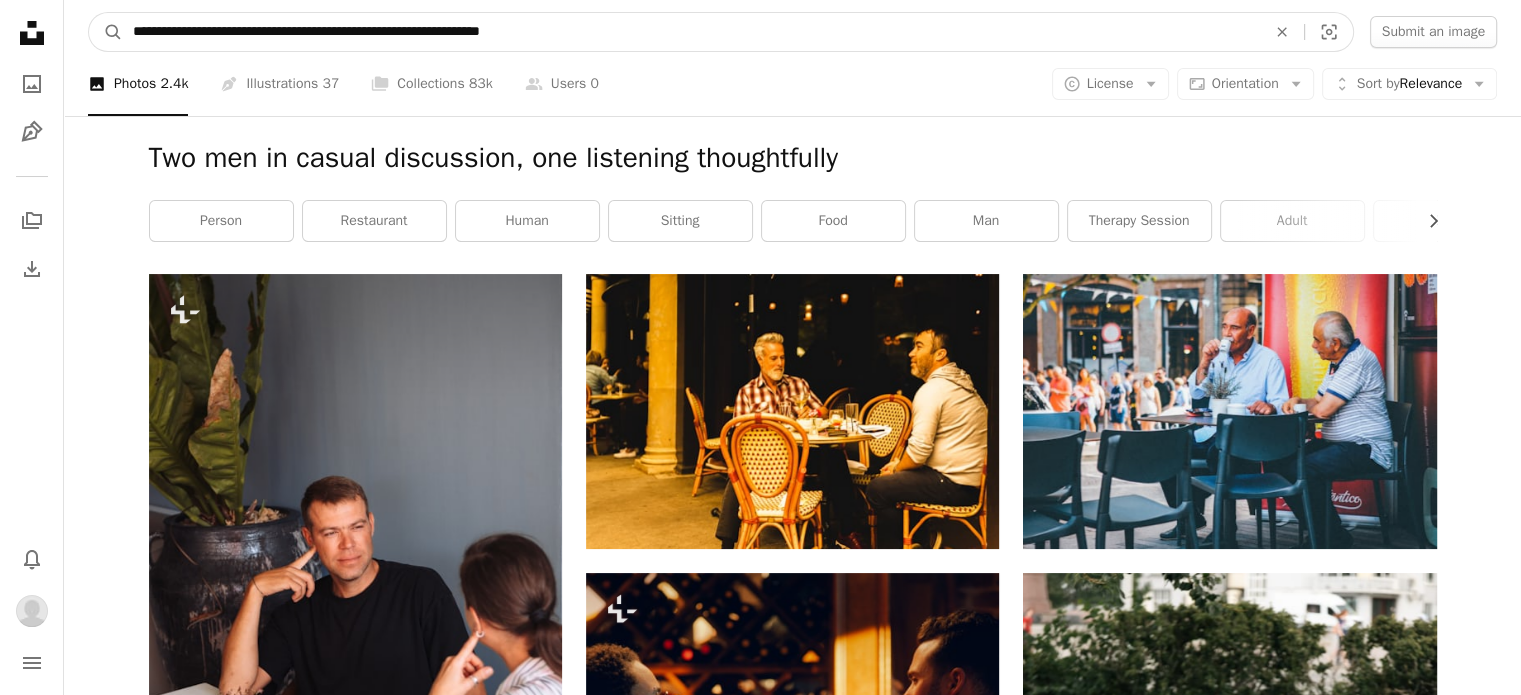 type on "**********" 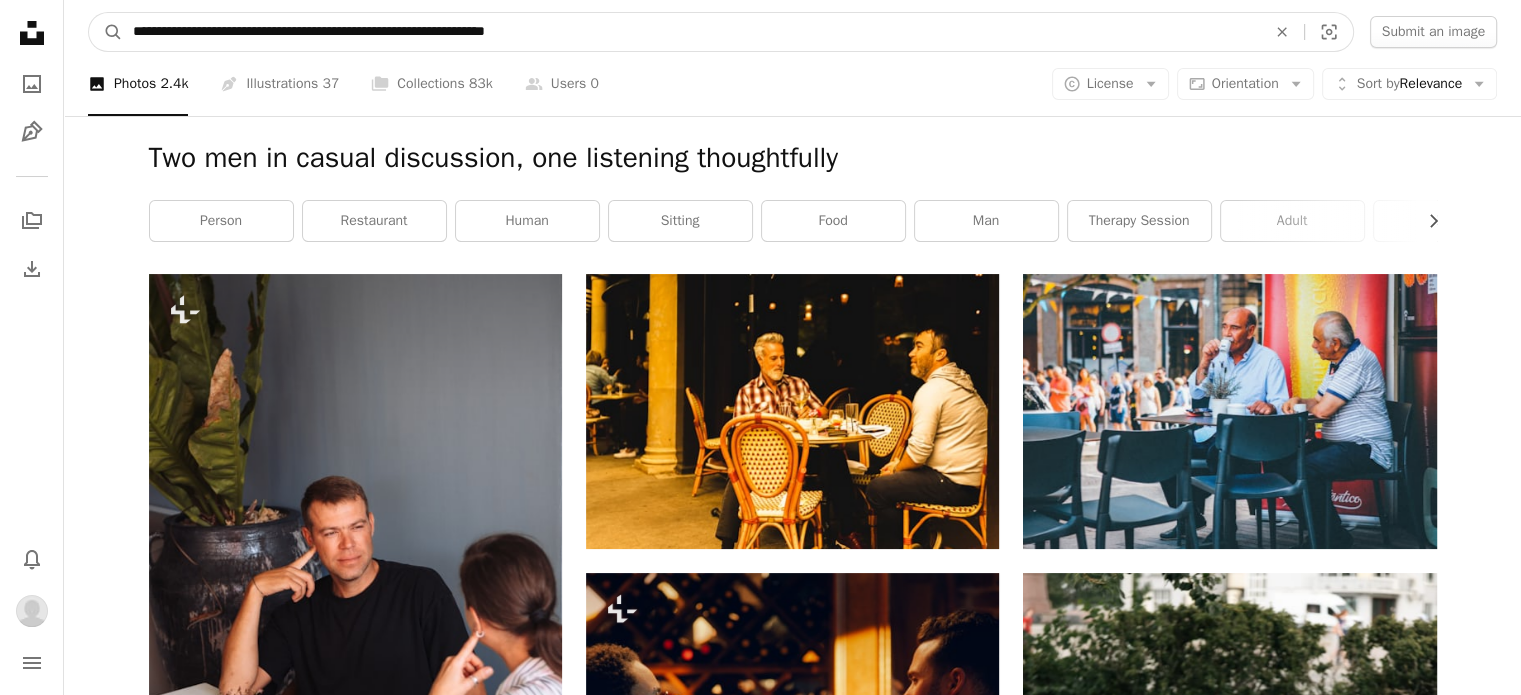 click on "A magnifying glass" at bounding box center (106, 32) 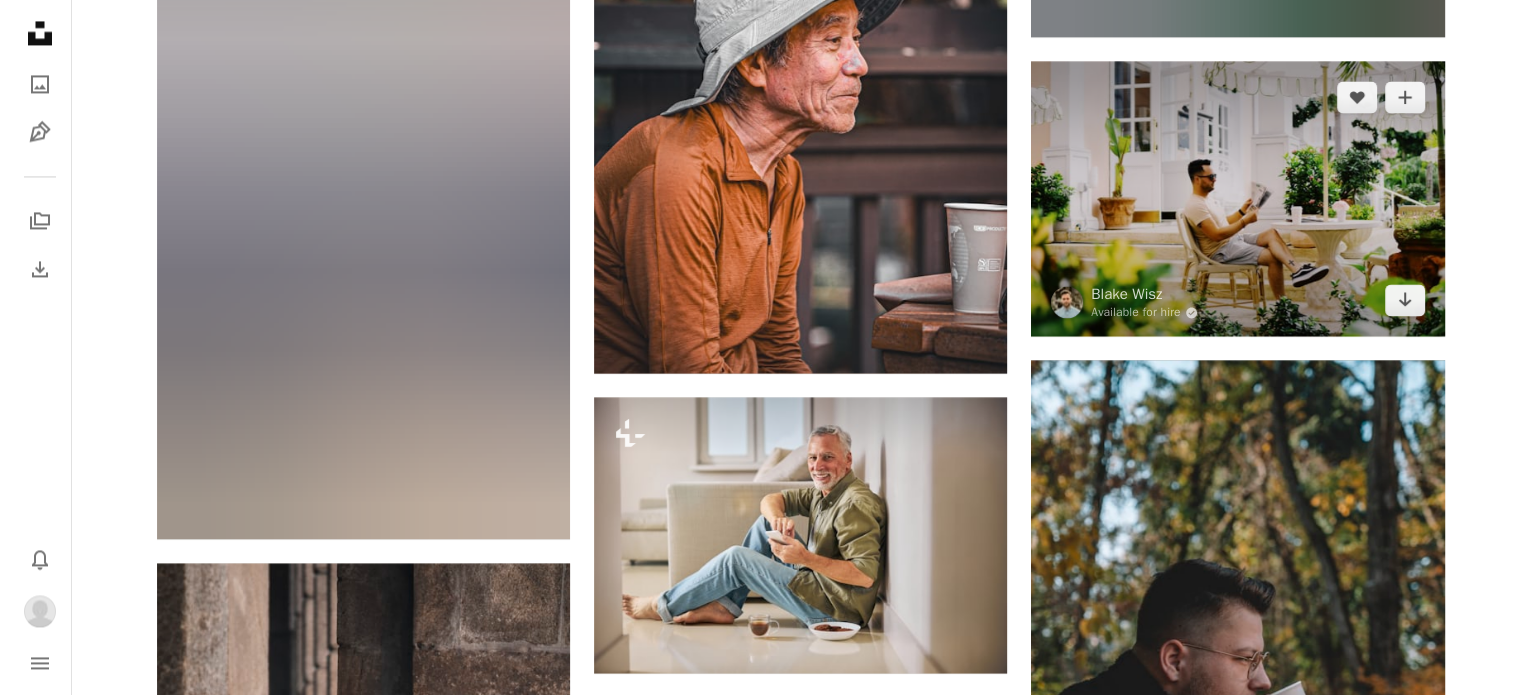 scroll, scrollTop: 3200, scrollLeft: 0, axis: vertical 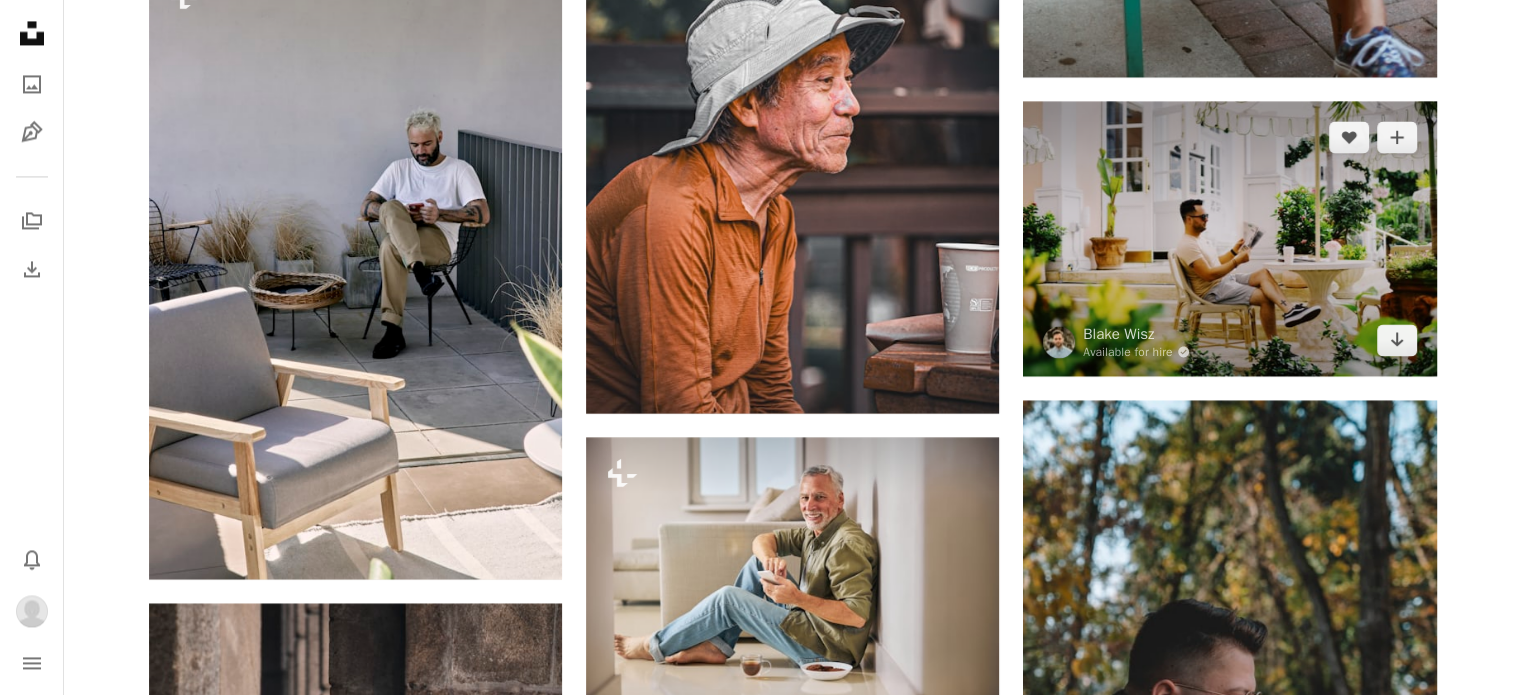 click at bounding box center (1229, 238) 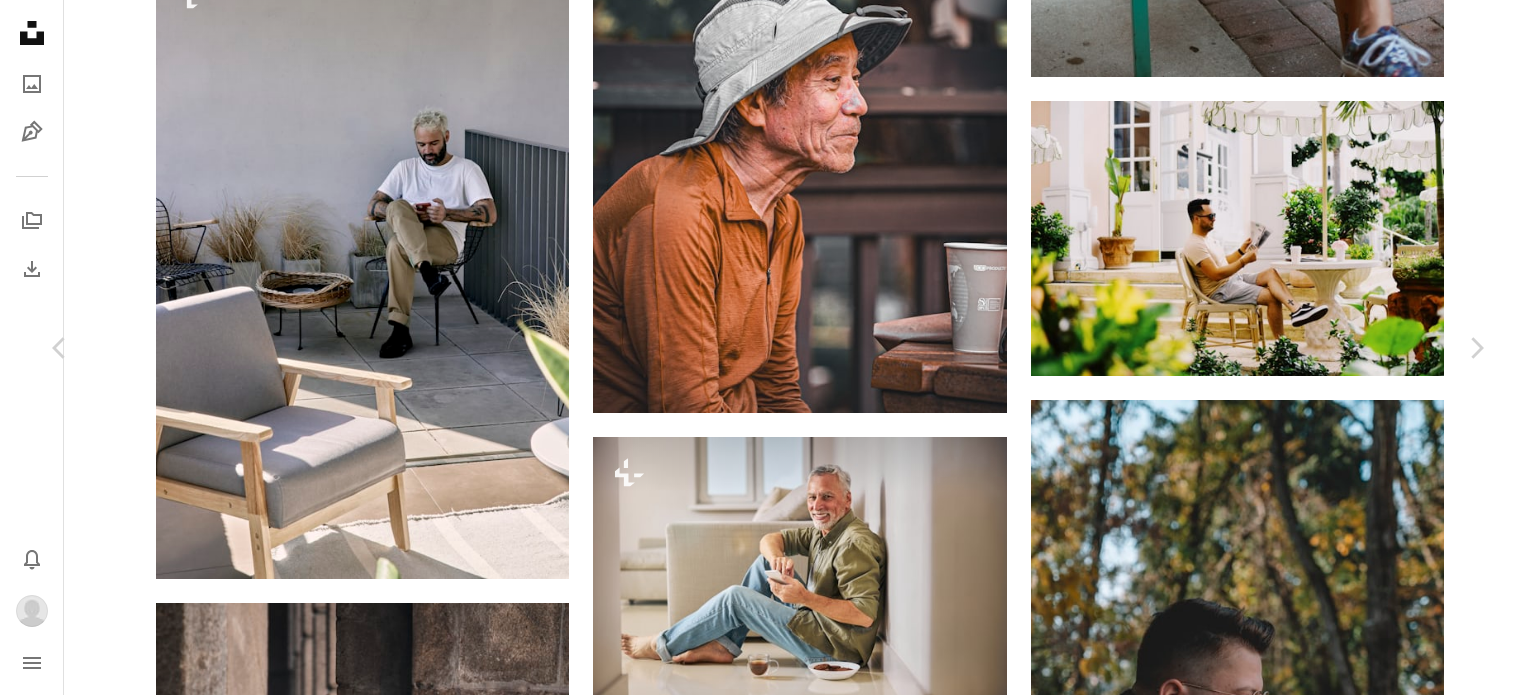 scroll, scrollTop: 10392, scrollLeft: 0, axis: vertical 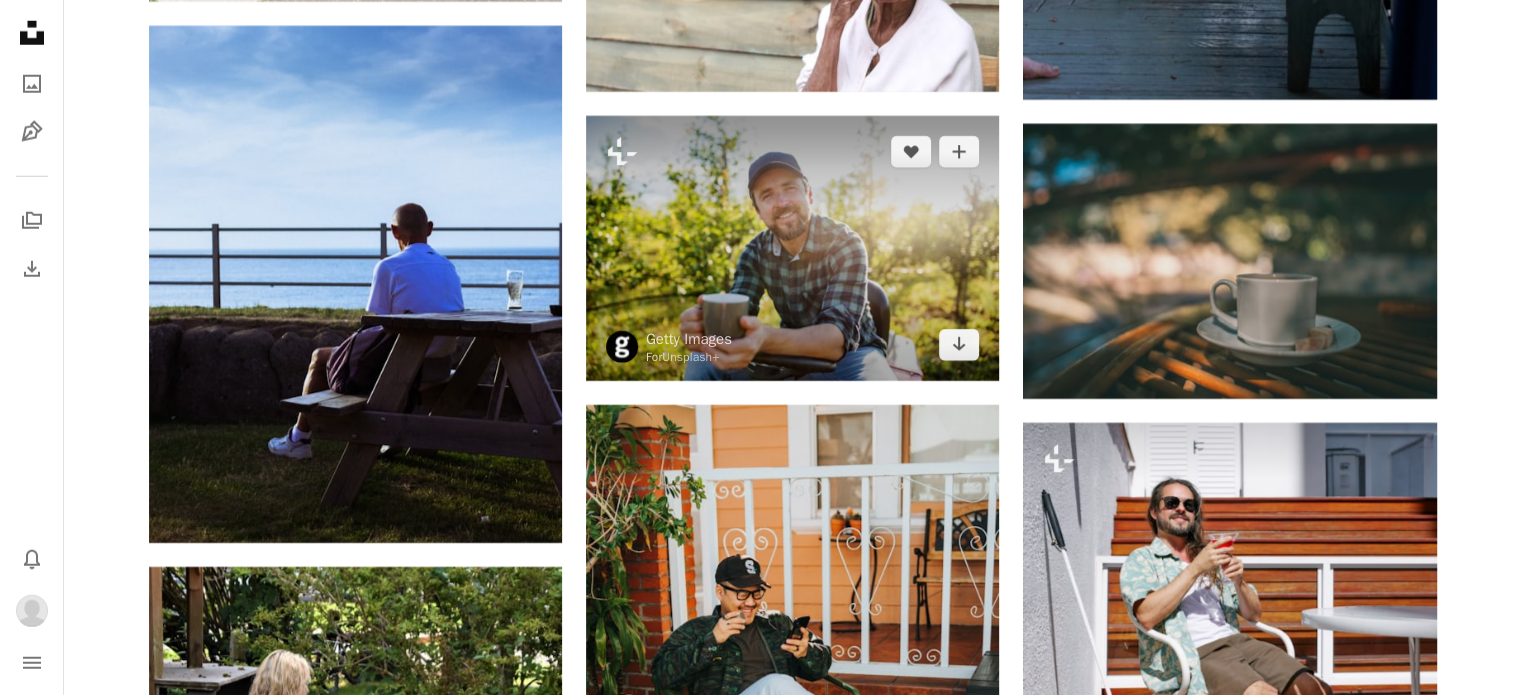 click at bounding box center [792, 248] 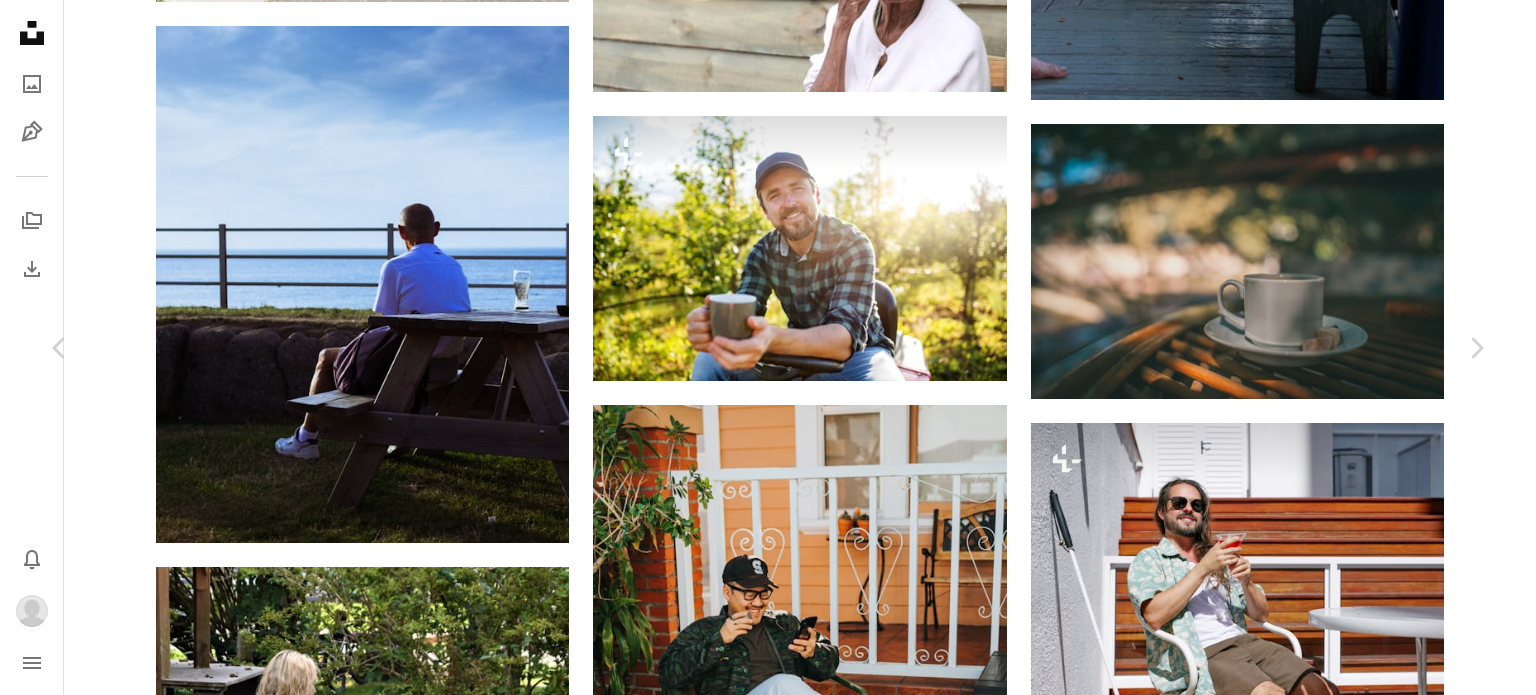 scroll, scrollTop: 6065, scrollLeft: 0, axis: vertical 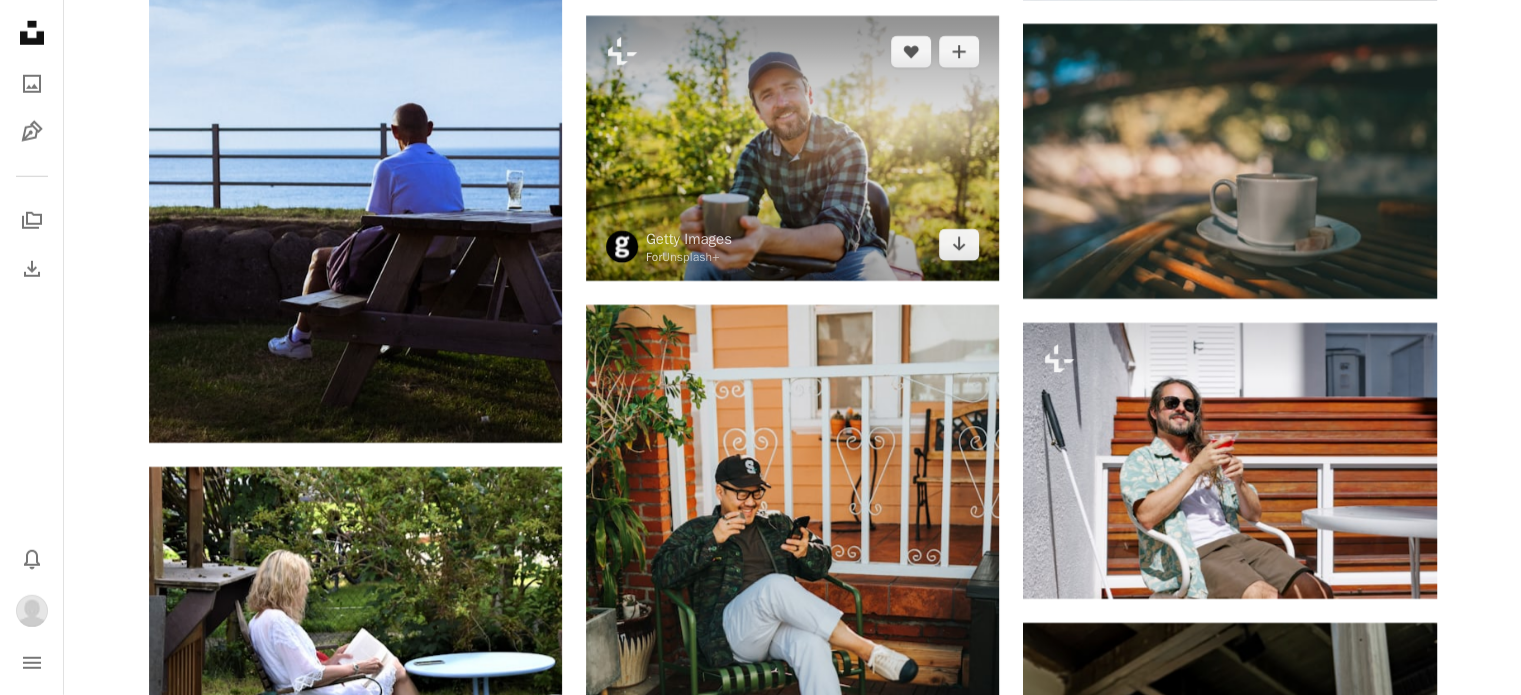 click at bounding box center [792, 148] 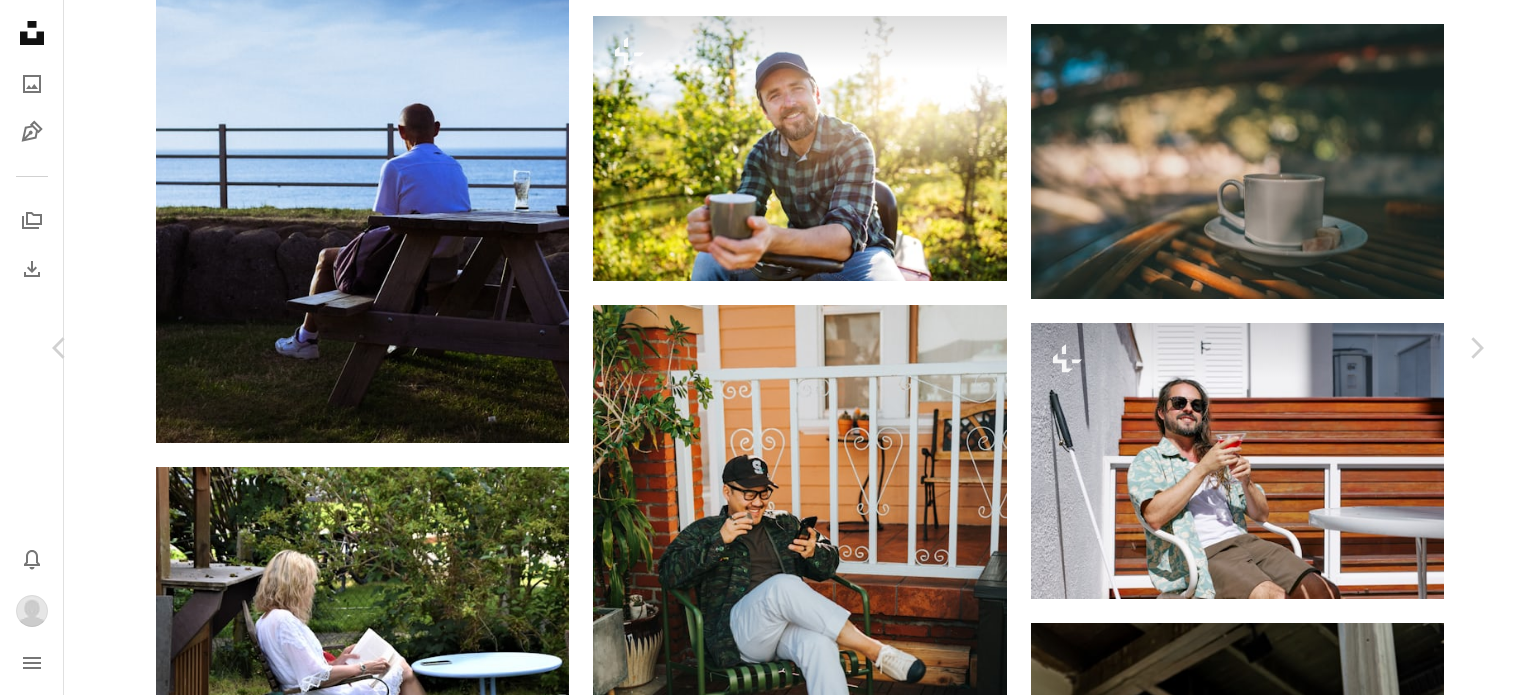 scroll, scrollTop: 6869, scrollLeft: 0, axis: vertical 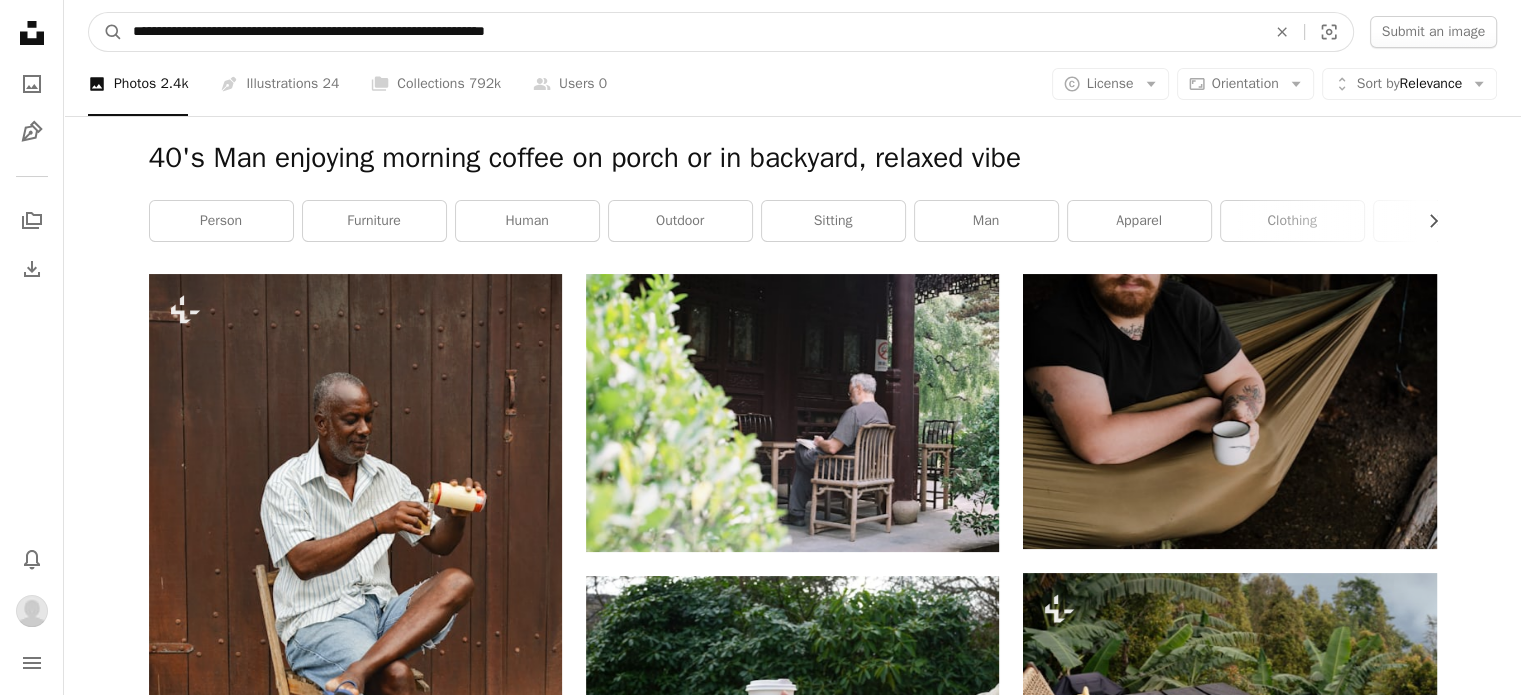 drag, startPoint x: 703, startPoint y: 25, endPoint x: 344, endPoint y: 3, distance: 359.67346 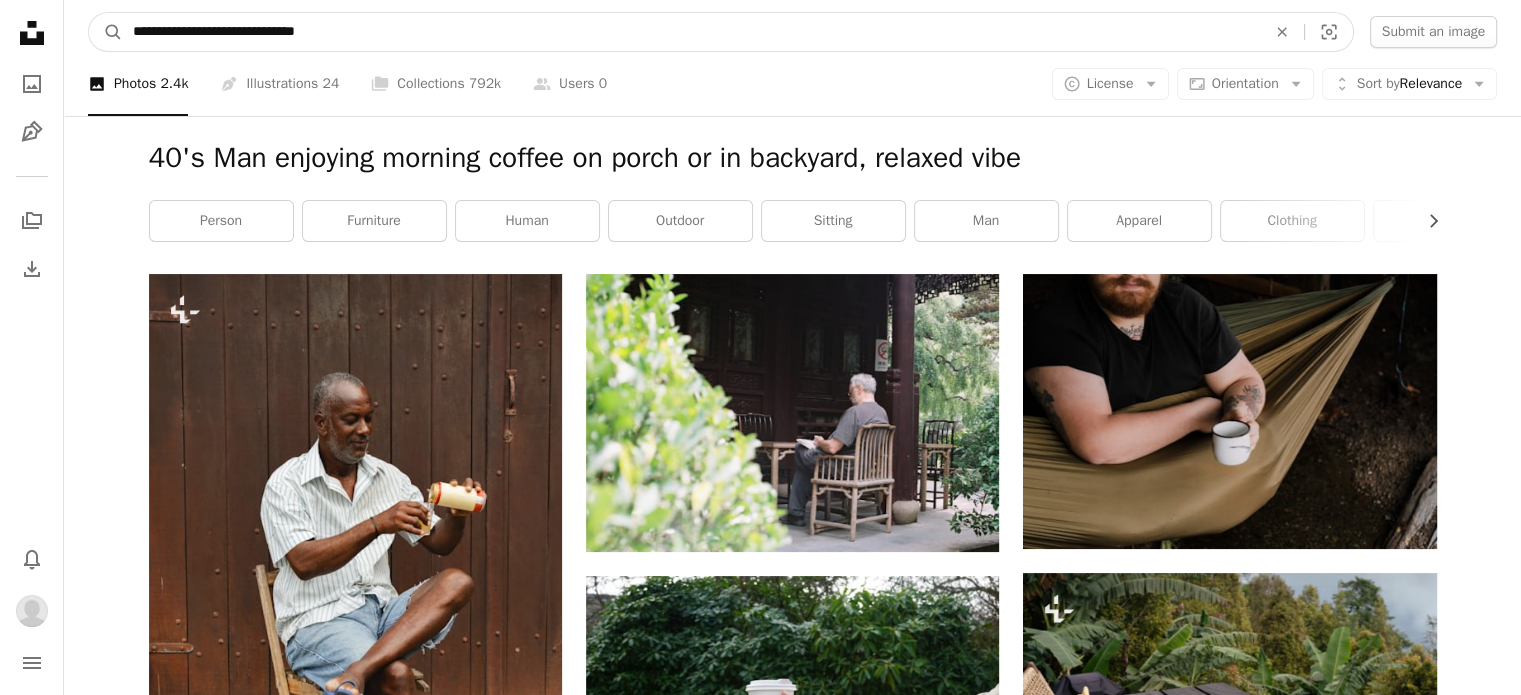 type on "**********" 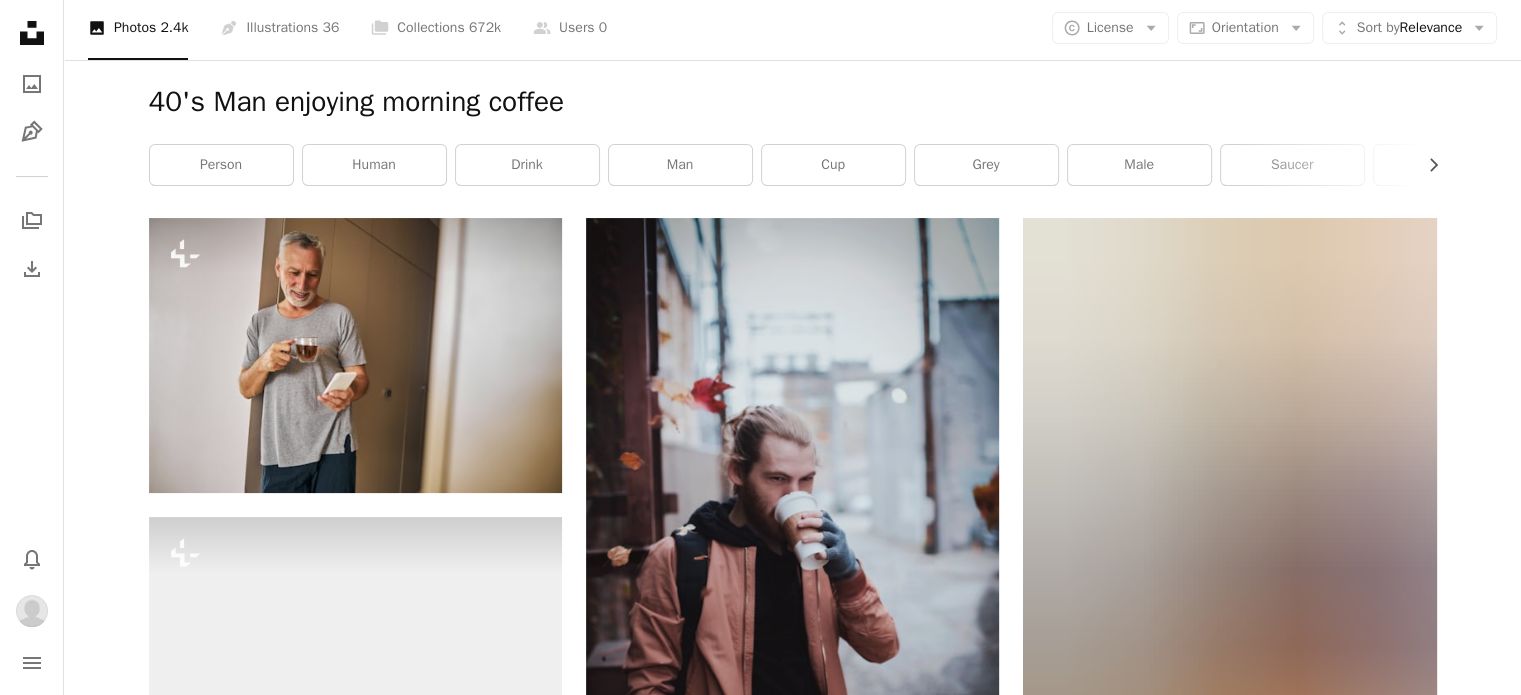 scroll, scrollTop: 100, scrollLeft: 0, axis: vertical 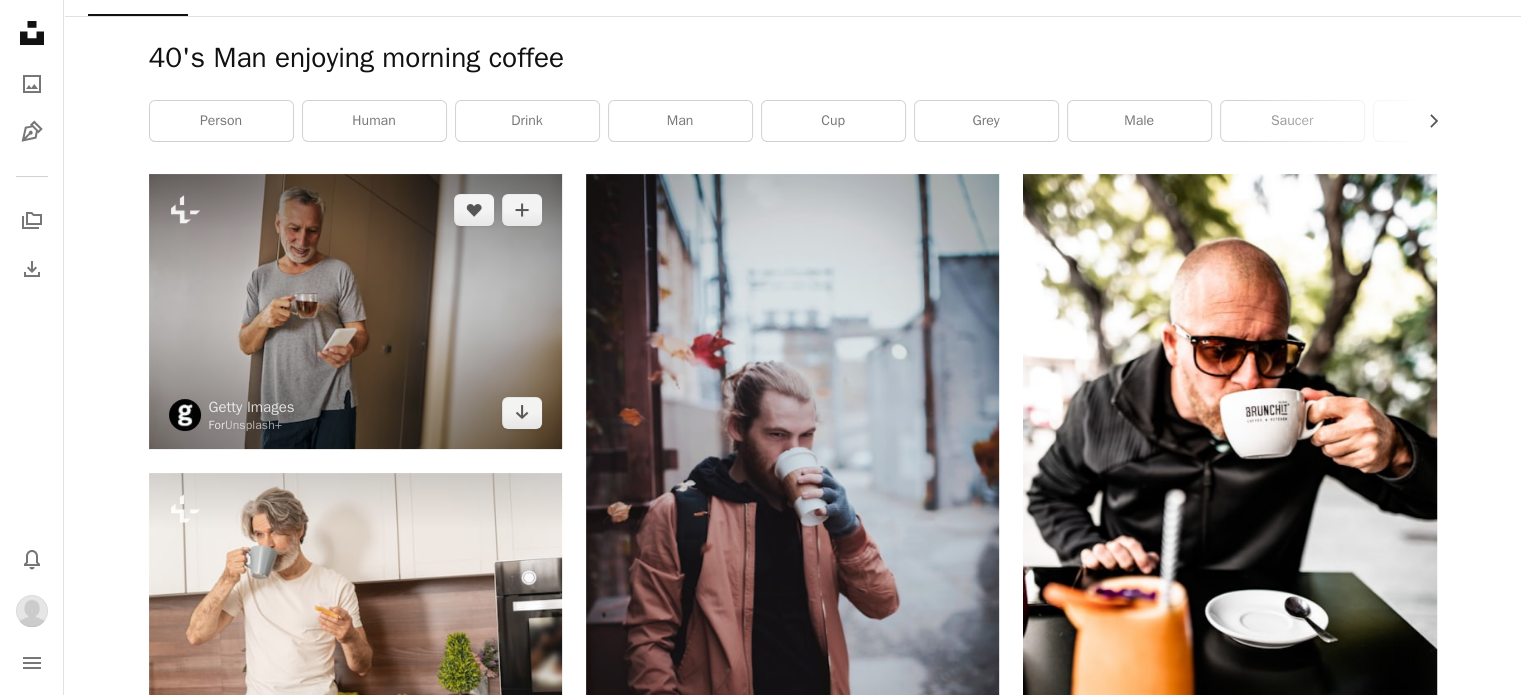 click at bounding box center [355, 311] 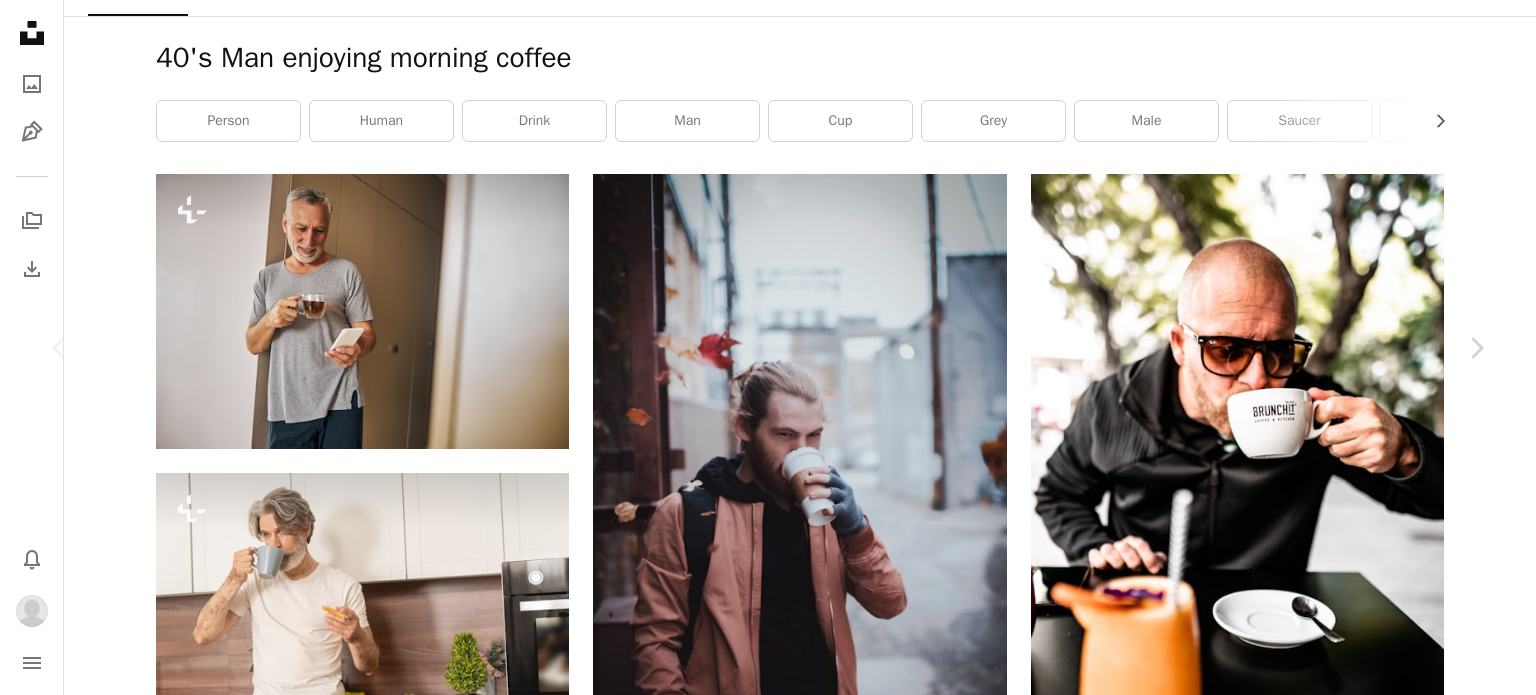 click on "An X shape Chevron left Chevron right Getty Images For Unsplash+ A heart A plus sign Download Chevron down Zoom in A forward-right arrow Share More Actions Calendar outlined Published on August 27, [YEAR] Safety Licensed under the Unsplash+ License technology people adults only door home interior indoors white people one person senior adult color image lifestyles wireless technology wasting time gray hair males one man only only men the media aging process grey From this series Chevron right Plus sign for Unsplash+ Plus sign for Unsplash+ Plus sign for Unsplash+ Plus sign for Unsplash+ Plus sign for Unsplash+ Plus sign for Unsplash+ Plus sign for Unsplash+ Plus sign for Unsplash+ Plus sign for Unsplash+ Related images Plus sign for Unsplash+ A heart A plus sign Getty Images For Unsplash+ Arrow pointing down Plus sign for Unsplash+ A heart A plus sign Getty Images For Unsplash+ Arrow pointing down Plus sign for Unsplash+ A heart A plus sign Getty Images For Unsplash+ A heart For" at bounding box center [768, 3827] 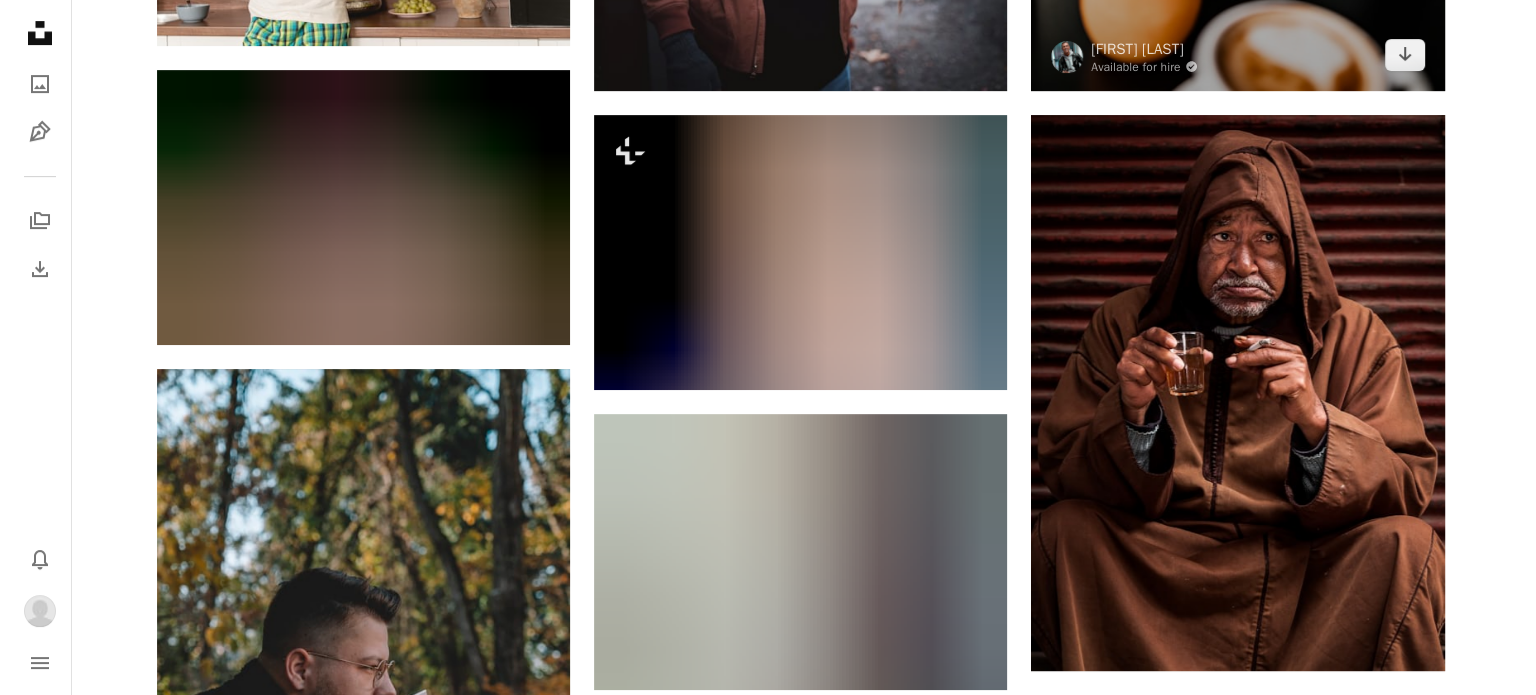 scroll, scrollTop: 600, scrollLeft: 0, axis: vertical 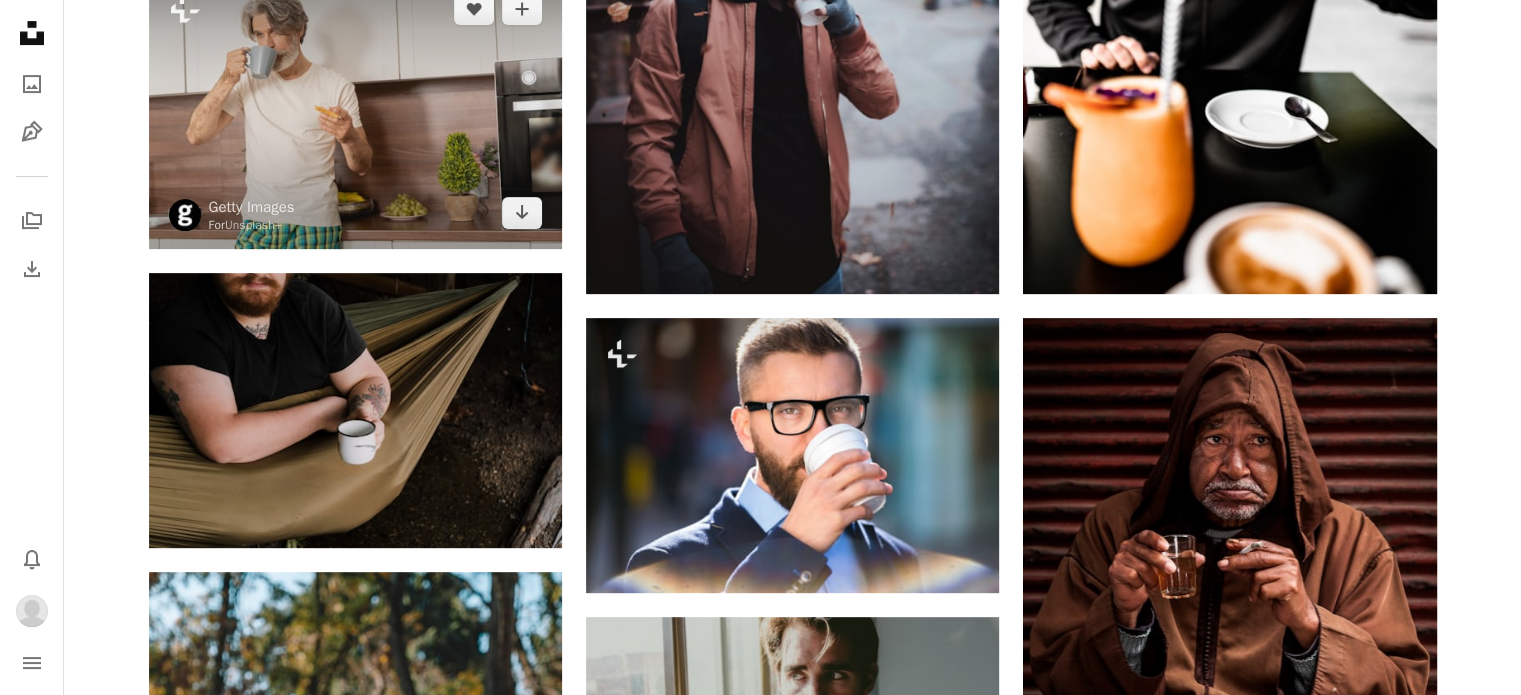 click at bounding box center [355, 110] 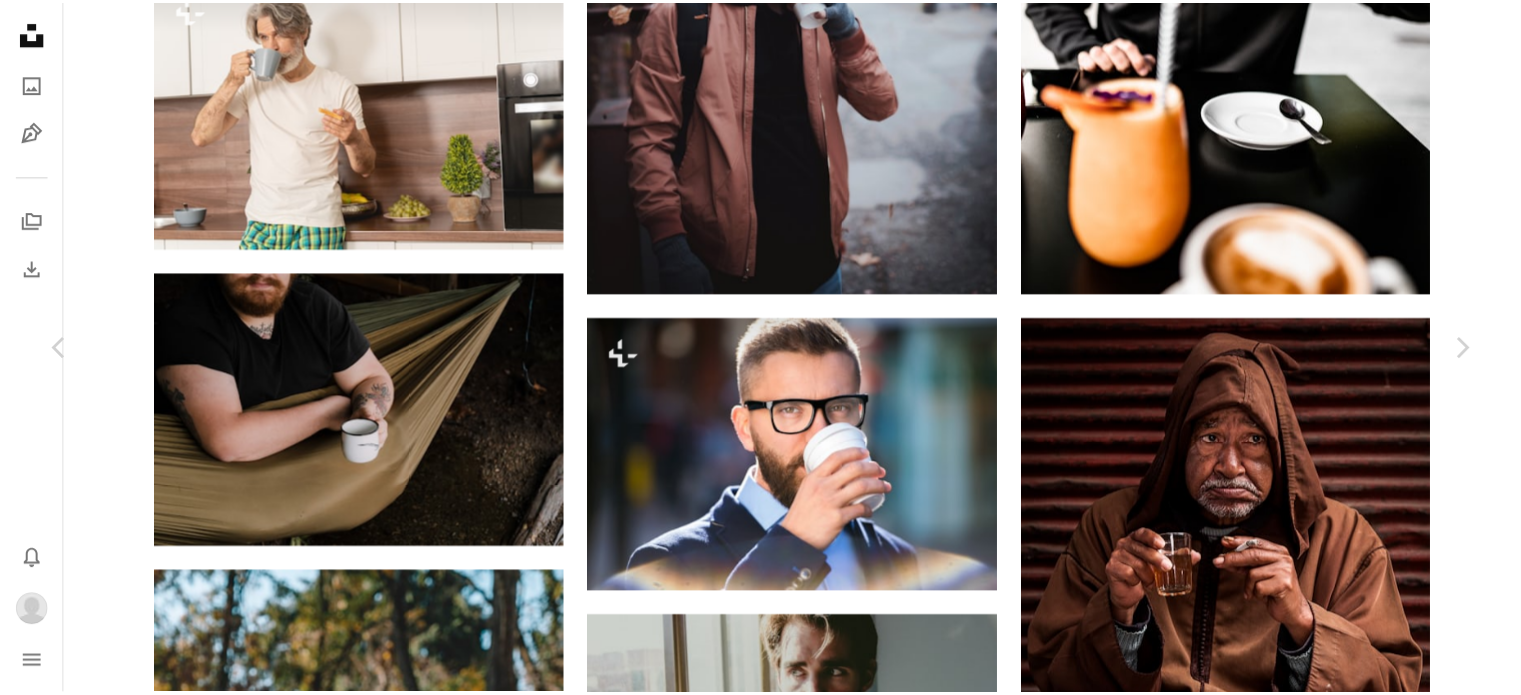 scroll, scrollTop: 3262, scrollLeft: 0, axis: vertical 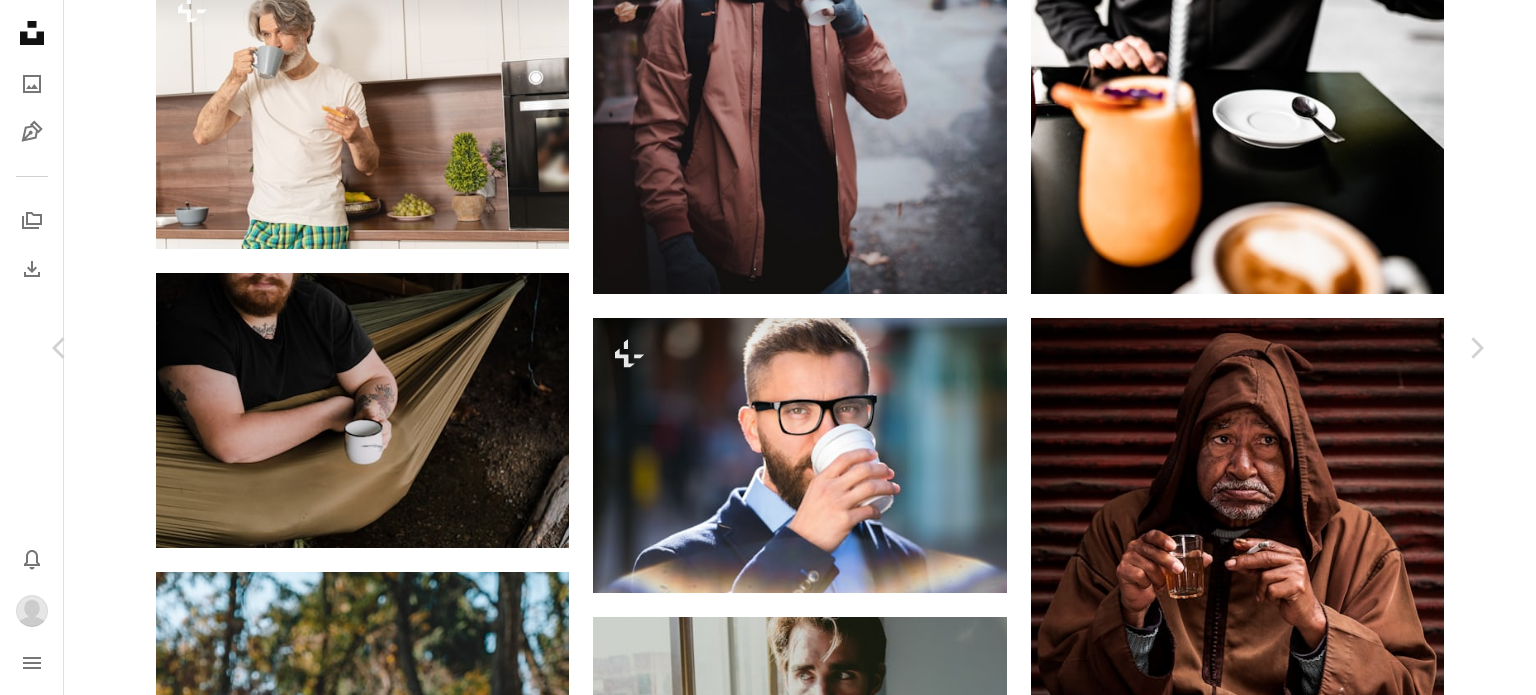 click on "An X shape Chevron left Chevron right Getty Images For Unsplash+ A heart A plus sign Download Chevron down Zoom in A forward-right arrow Share More Actions Calendar outlined Published on August 25, [YEAR] Safety Licensed under the Unsplash+ License people kitchen adults only men breakfast cup meal mug white people kitchen counter one person beautiful people males one man only leaning only men handsome people mature adult mature men Related images Plus sign for Unsplash+ A heart A plus sign Getty Images For Unsplash+ Arrow pointing down Plus sign for Unsplash+ A heart A plus sign Getty Images For Unsplash+ Arrow pointing down Plus sign for Unsplash+ A heart A plus sign Getty Images For Unsplash+ Arrow pointing down Plus sign for Unsplash+ A heart A plus sign Getty Images For Unsplash+ Arrow pointing down Plus sign for Unsplash+ A heart A plus sign Getty Images For Unsplash+ Arrow pointing down A heart A plus sign" at bounding box center [768, 6476] 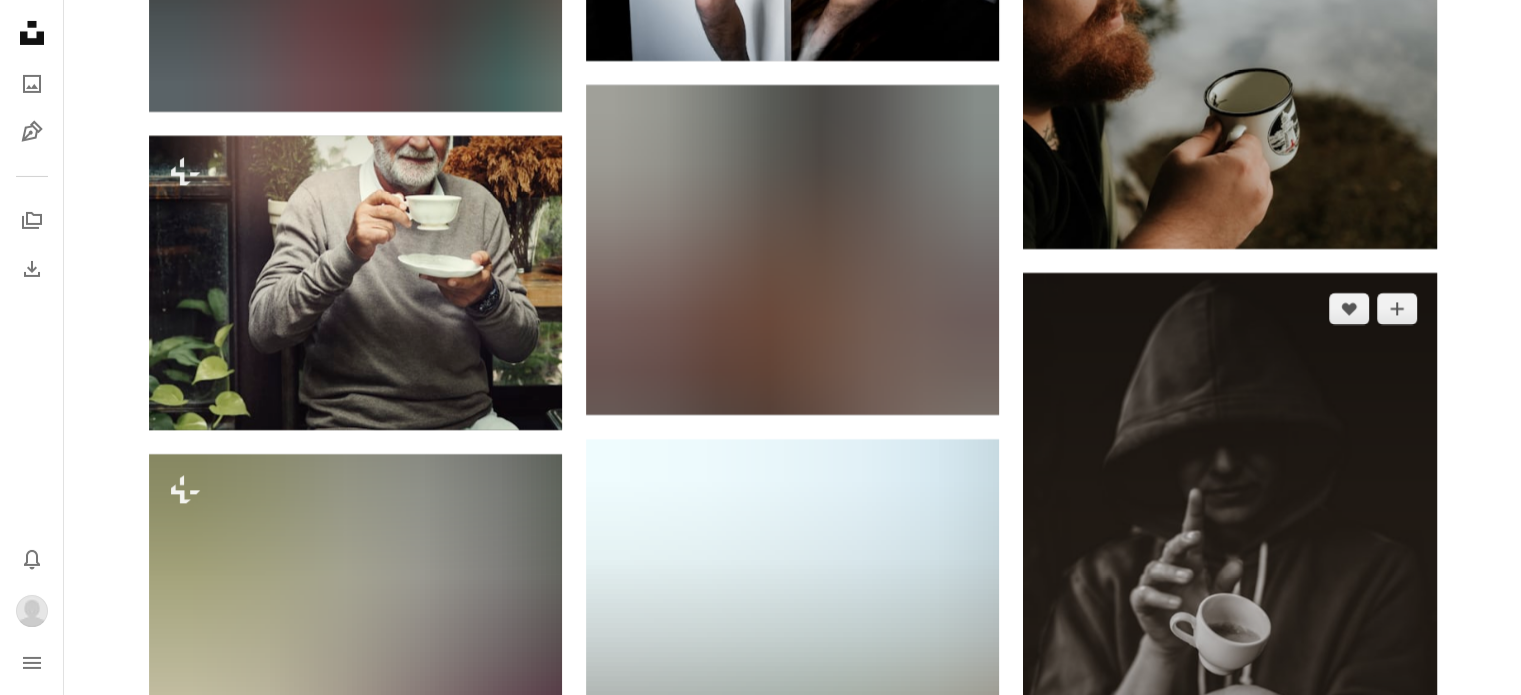 scroll, scrollTop: 7100, scrollLeft: 0, axis: vertical 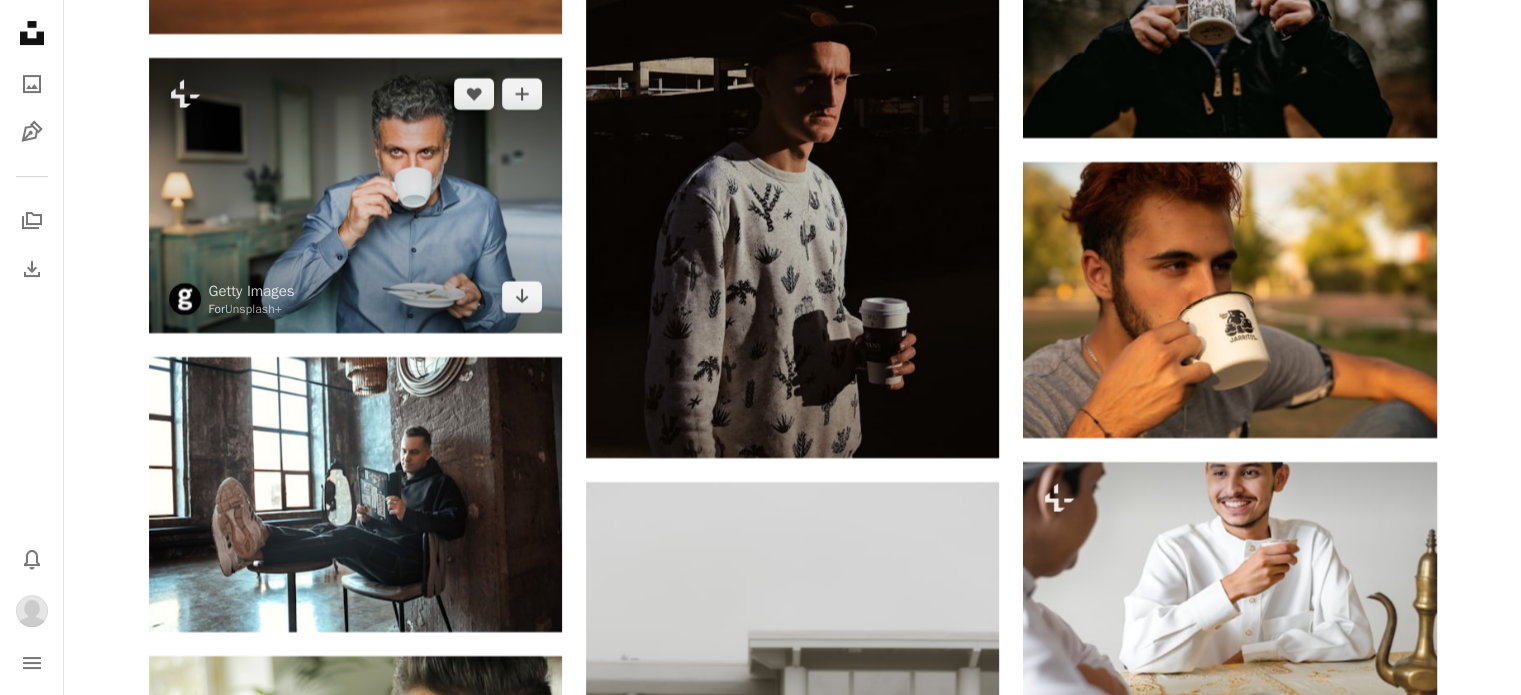 click at bounding box center (355, 195) 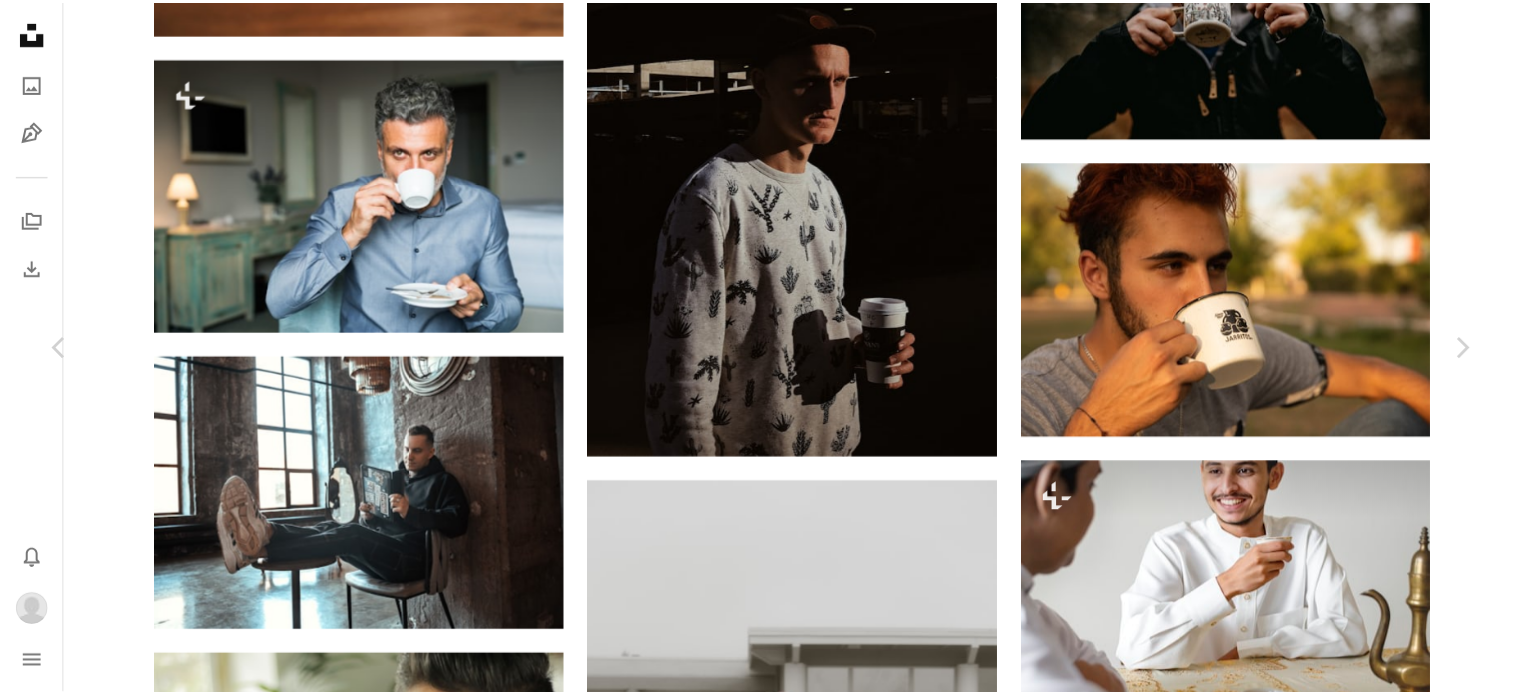 scroll, scrollTop: 3292, scrollLeft: 0, axis: vertical 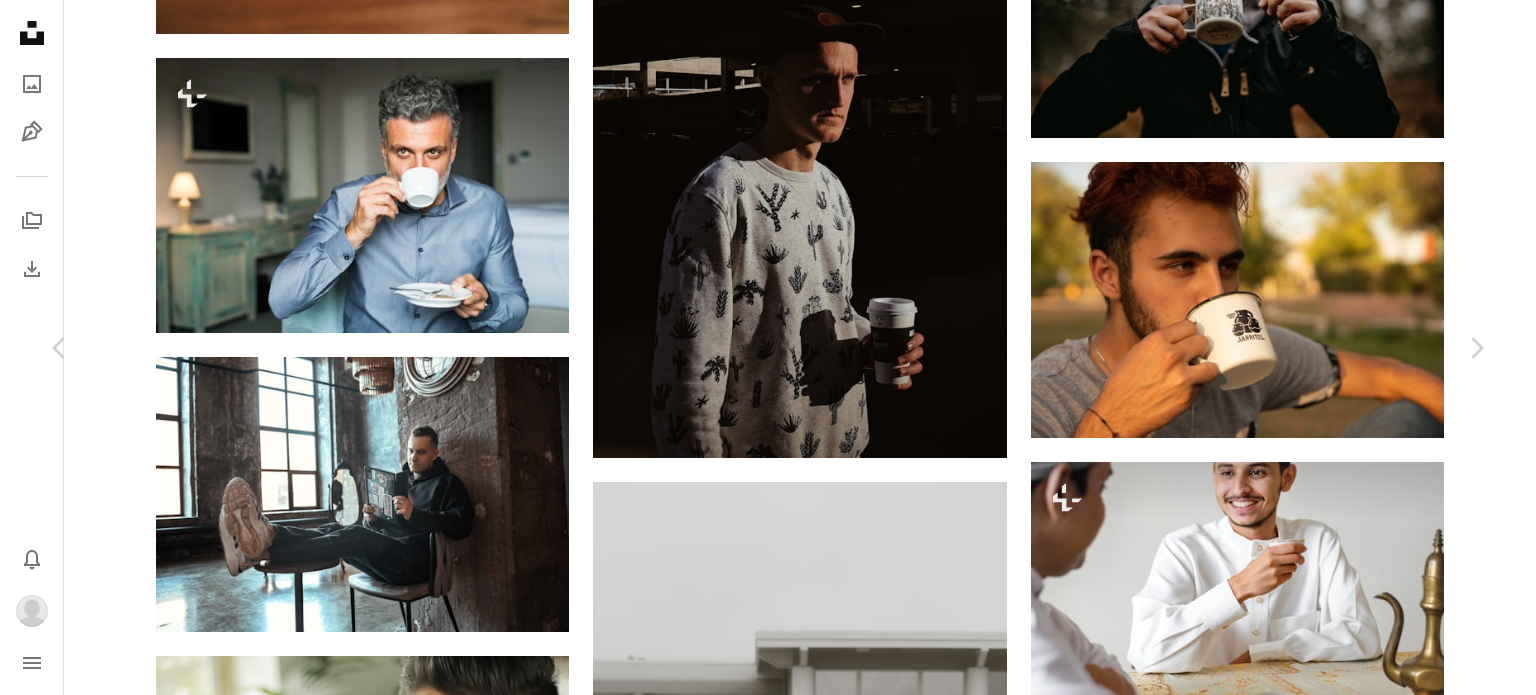 click on "An X shape Chevron left Chevron right Getty Images For Unsplash+ A heart A plus sign Download Chevron down Zoom in A forward-right arrow Share More Actions Calendar outlined Published on April 18, [YEAR] Safety Licensed under the Unsplash+ License coffee hotel hair morning coffee cup bag shirt service suit cup entrepreneur horizontal drinking indoors business person holding occupation business finance and industry From this series Chevron right Plus sign for Unsplash+ Plus sign for Unsplash+ Plus sign for Unsplash+ Plus sign for Unsplash+ Plus sign for Unsplash+ Plus sign for Unsplash+ Plus sign for Unsplash+ Plus sign for Unsplash+ Plus sign for Unsplash+ Plus sign for Unsplash+ Related images Plus sign for Unsplash+ A heart A plus sign Getty Images For Unsplash+ Arrow pointing down Plus sign for Unsplash+ A heart A plus sign Getty Images For Unsplash+ Arrow pointing down Plus sign for Unsplash+ A heart A plus sign Getty Images For Unsplash+ Arrow pointing down Plus sign for Unsplash+ A heart A plus sign" at bounding box center (768, 3911) 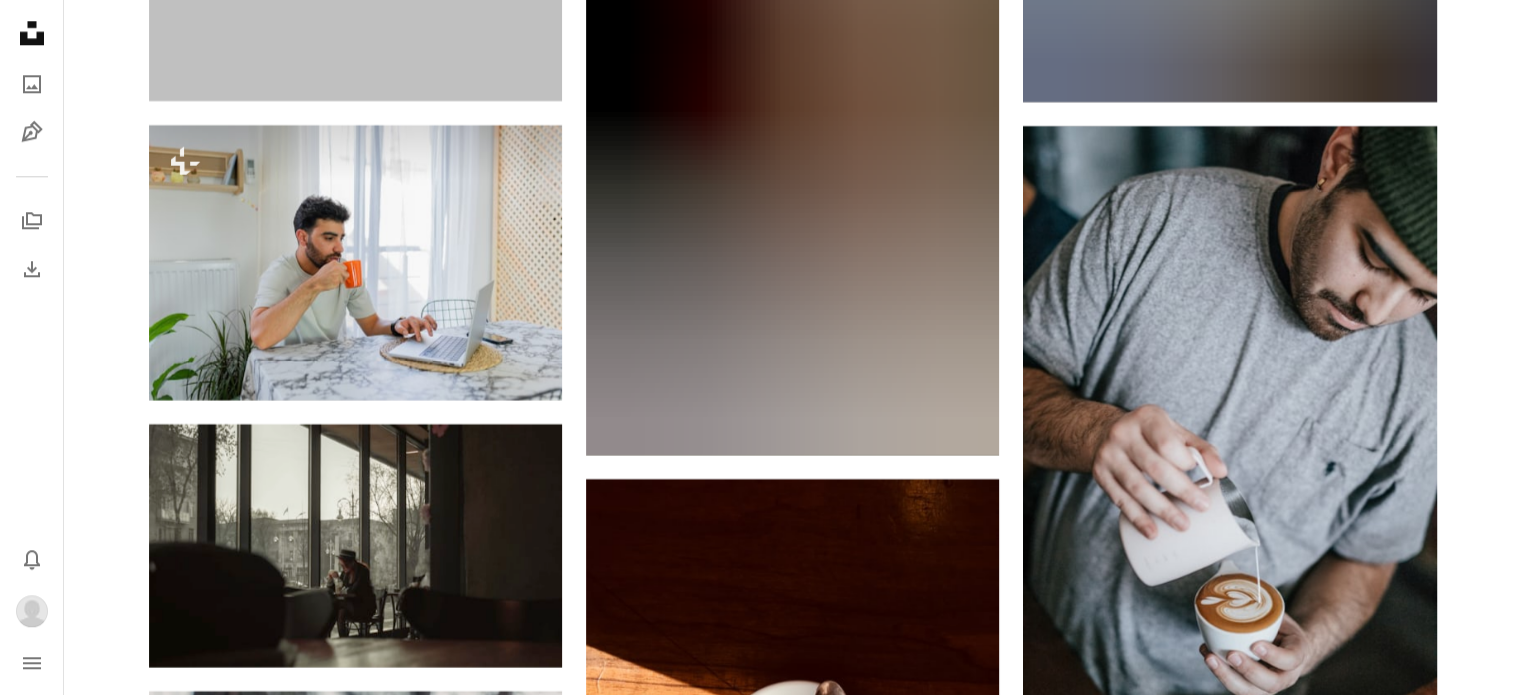 scroll, scrollTop: 17126, scrollLeft: 0, axis: vertical 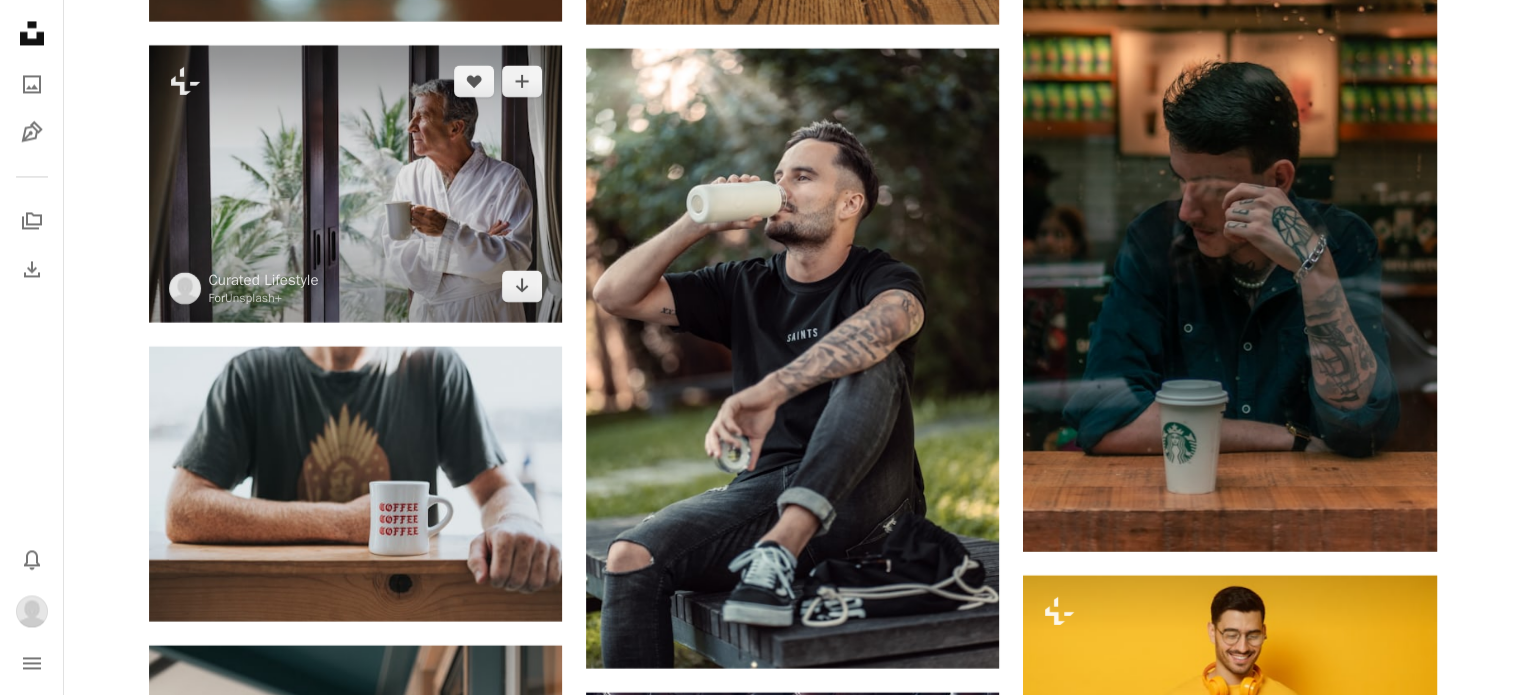 click at bounding box center [355, 183] 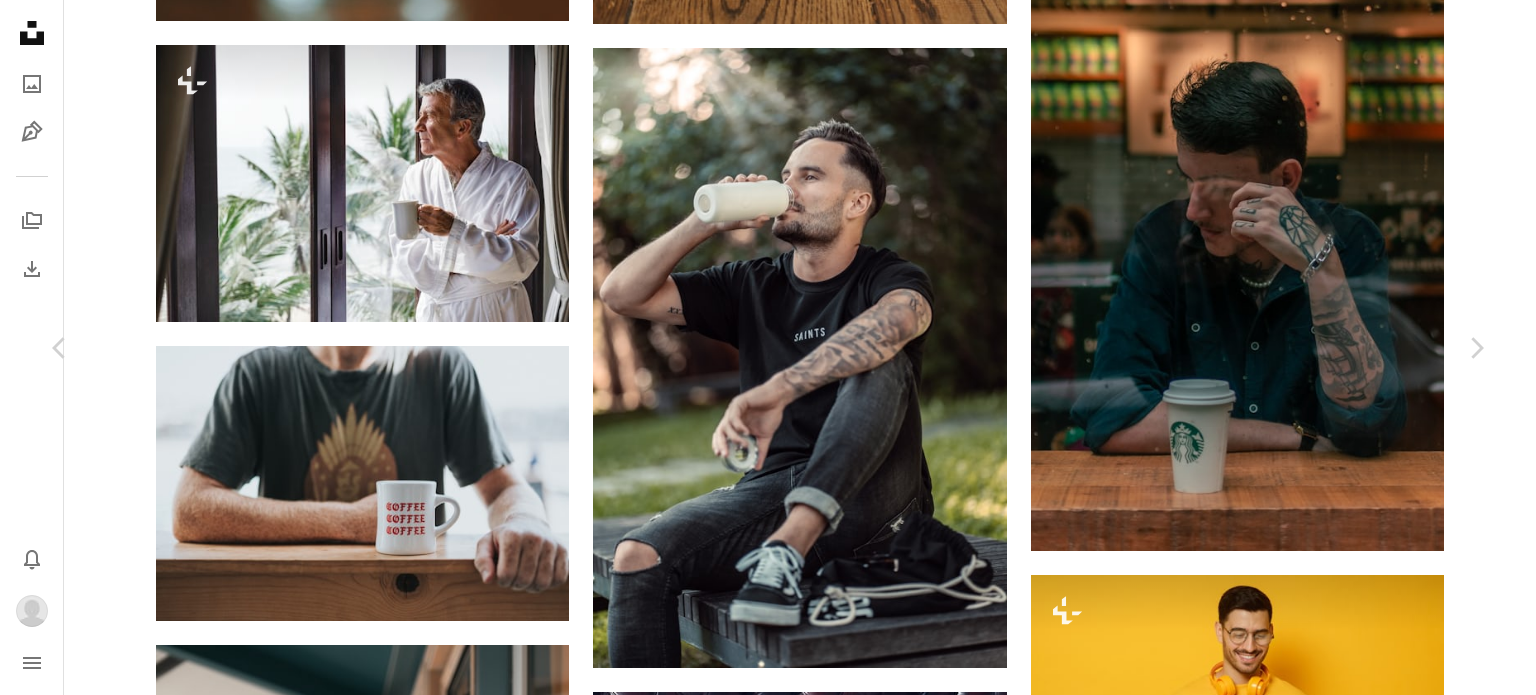 scroll, scrollTop: 5125, scrollLeft: 0, axis: vertical 